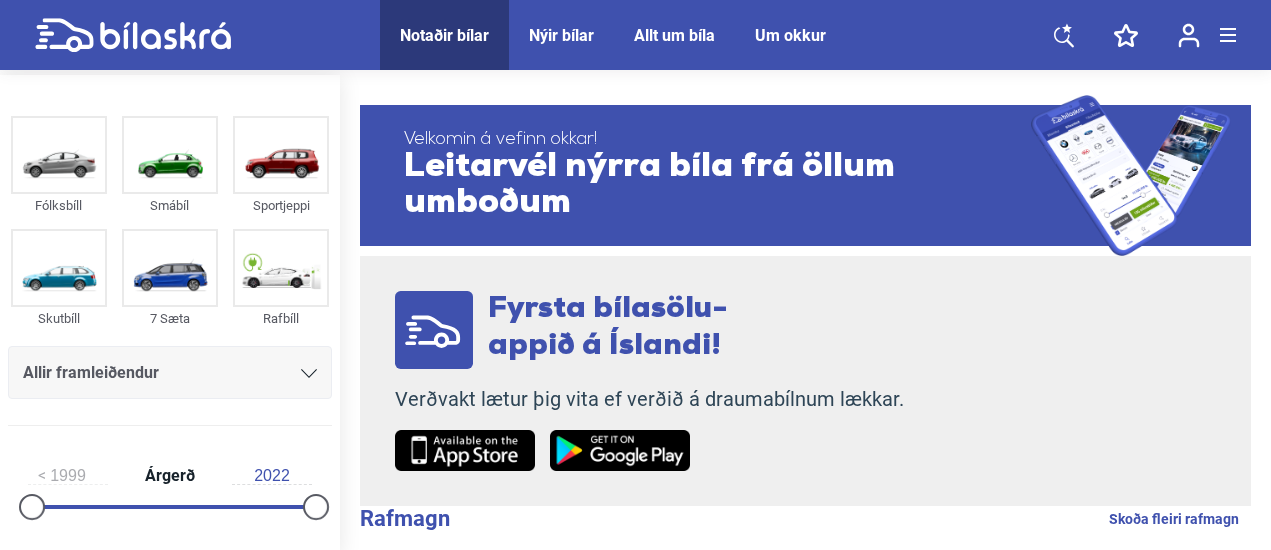 scroll, scrollTop: 0, scrollLeft: 0, axis: both 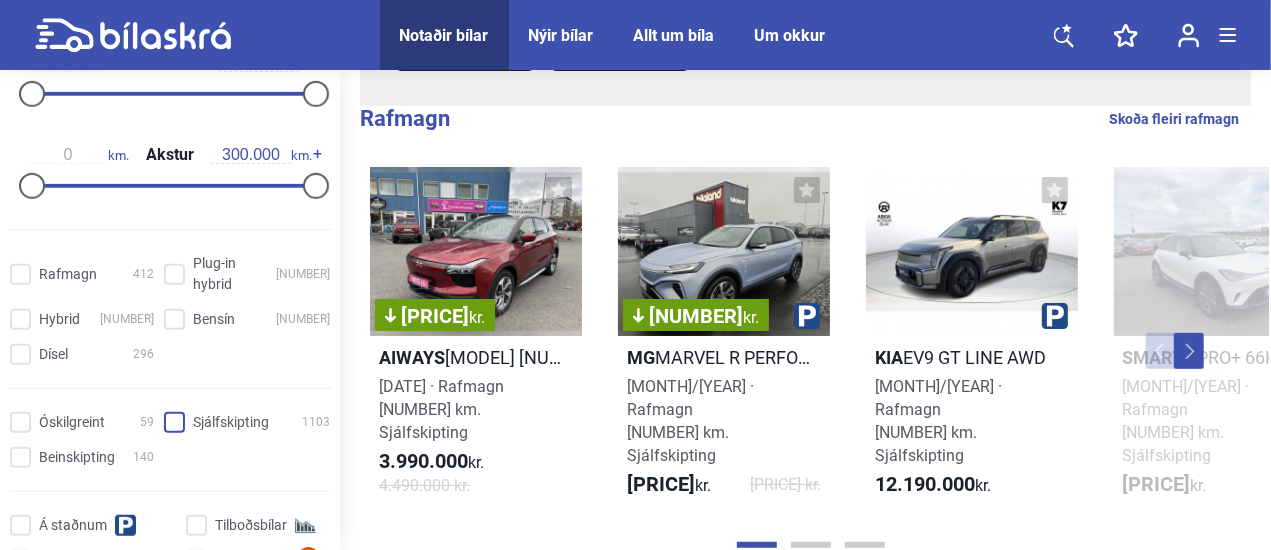 click on "Sjálfskipting [NUMBER]" at bounding box center [250, 423] 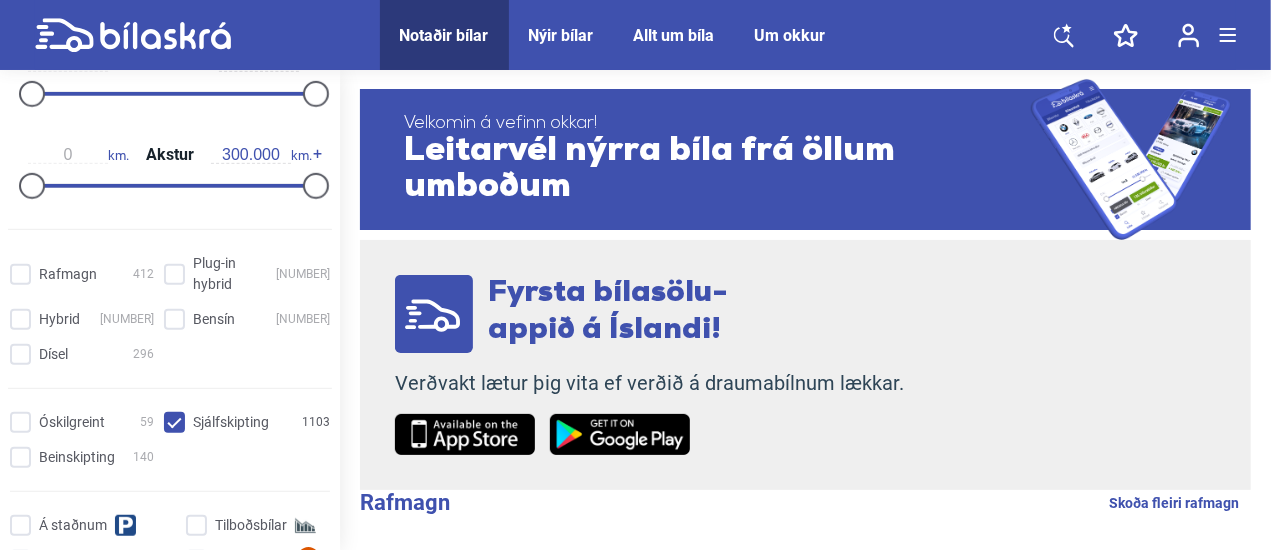 scroll, scrollTop: 0, scrollLeft: 0, axis: both 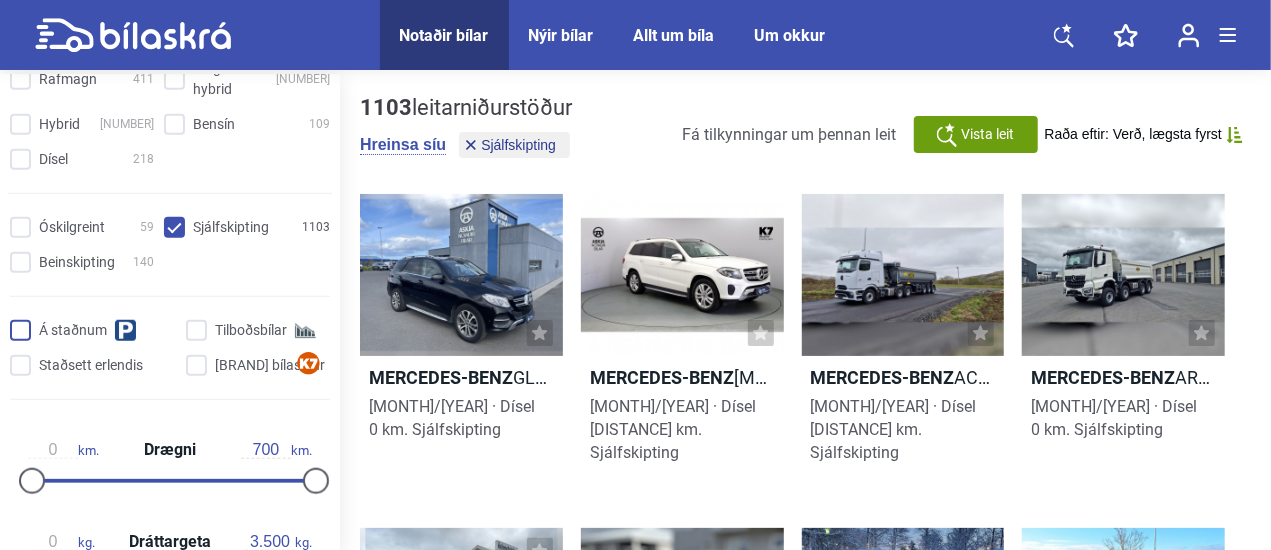 click on "Á staðnum" at bounding box center (96, 331) 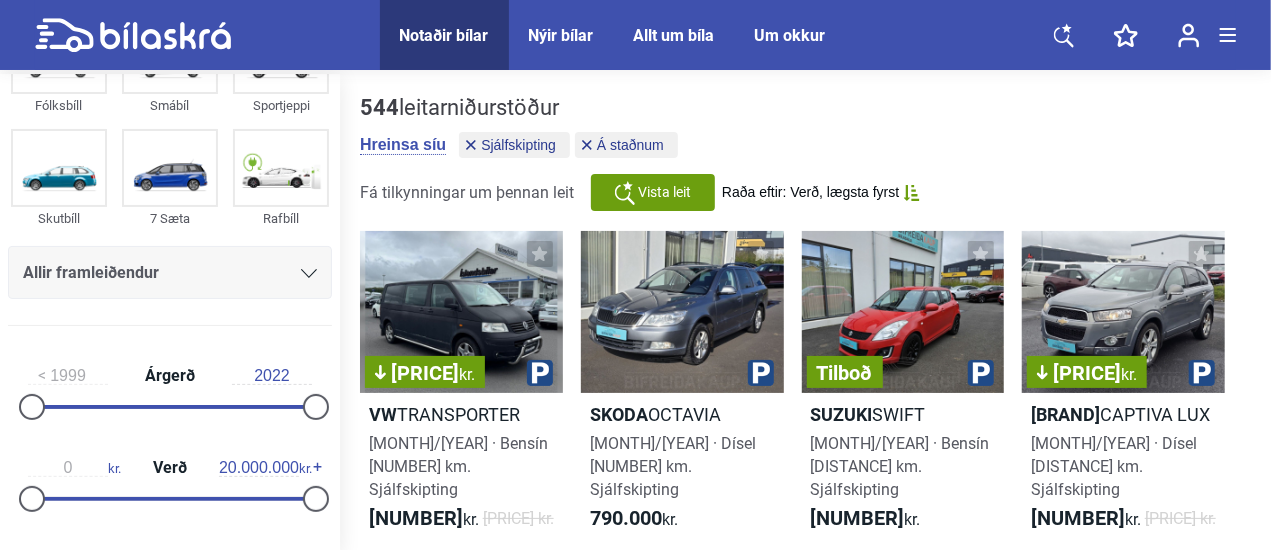 scroll, scrollTop: 0, scrollLeft: 0, axis: both 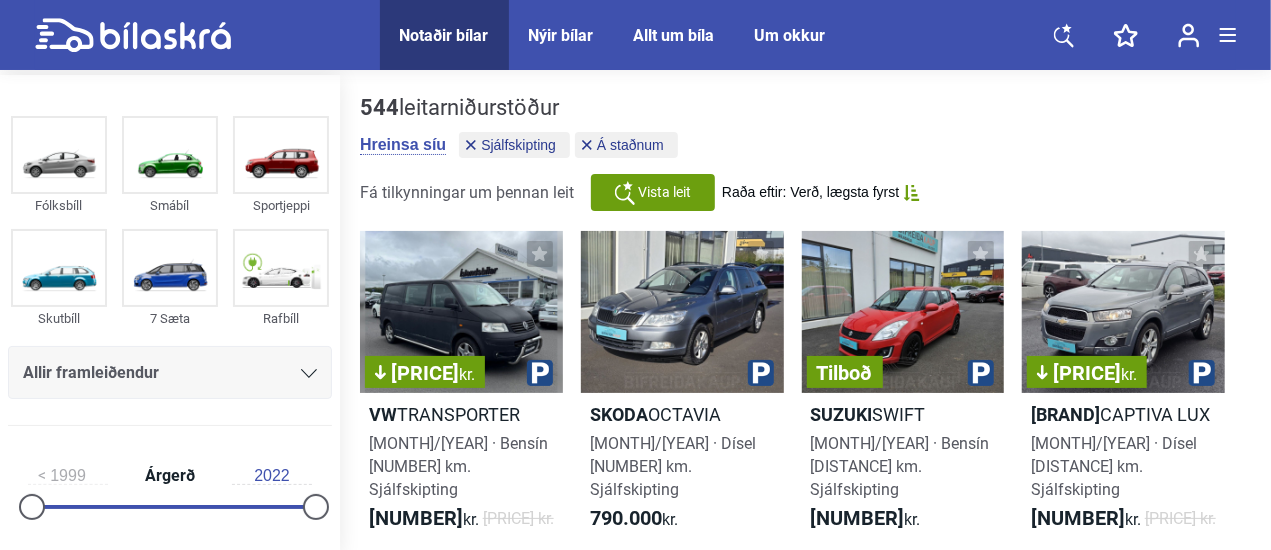 click on "Allir framleiðendur" at bounding box center (170, 373) 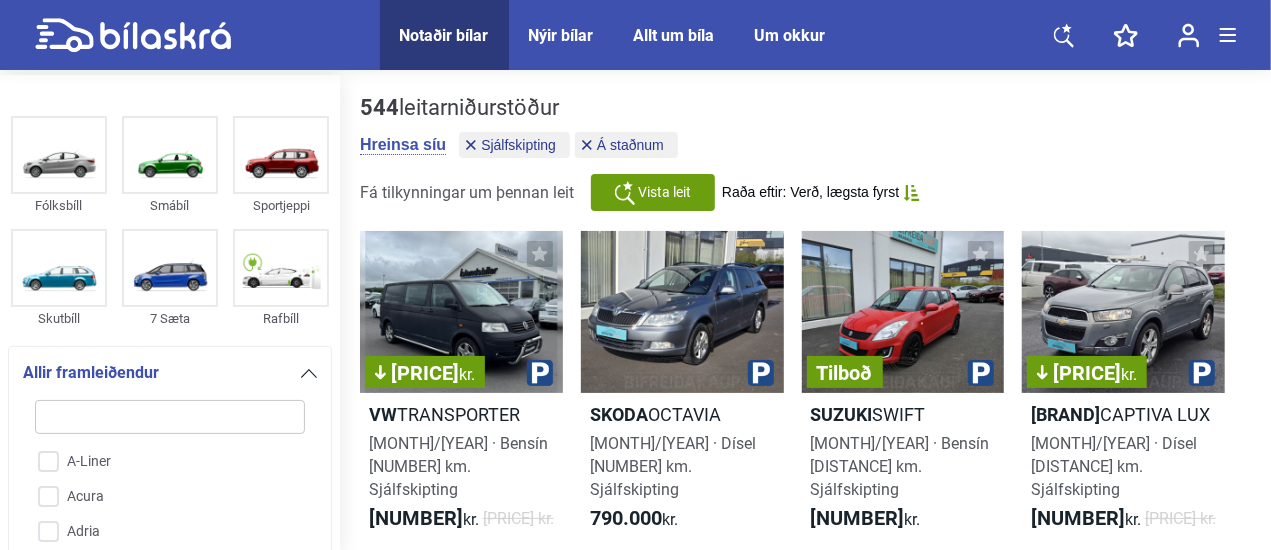 scroll, scrollTop: 272, scrollLeft: 0, axis: vertical 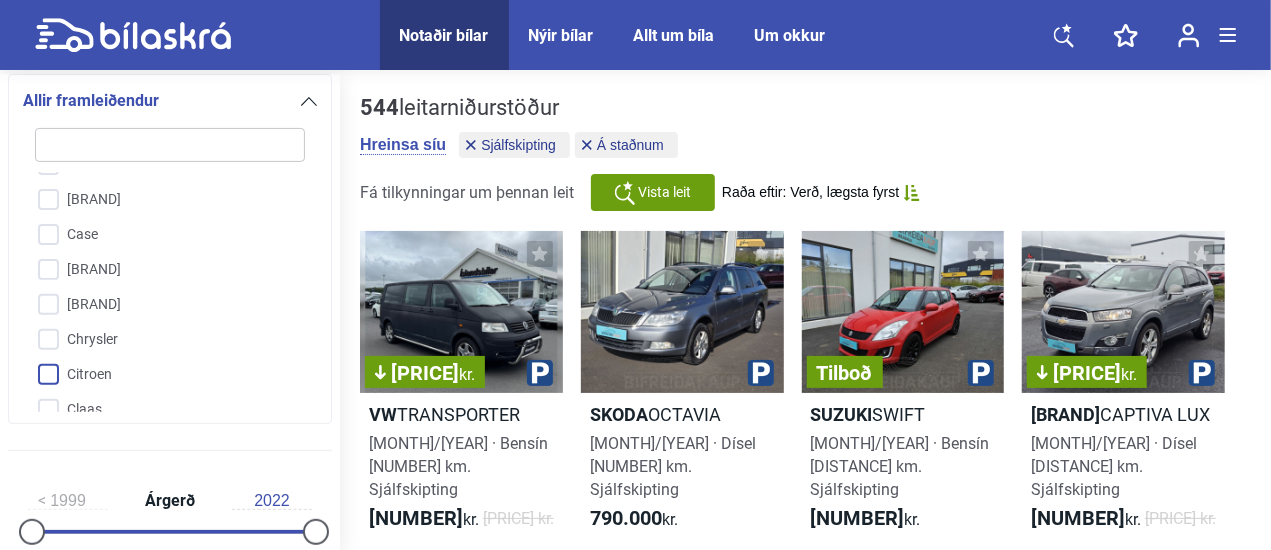 click on "Citroen" at bounding box center [157, 375] 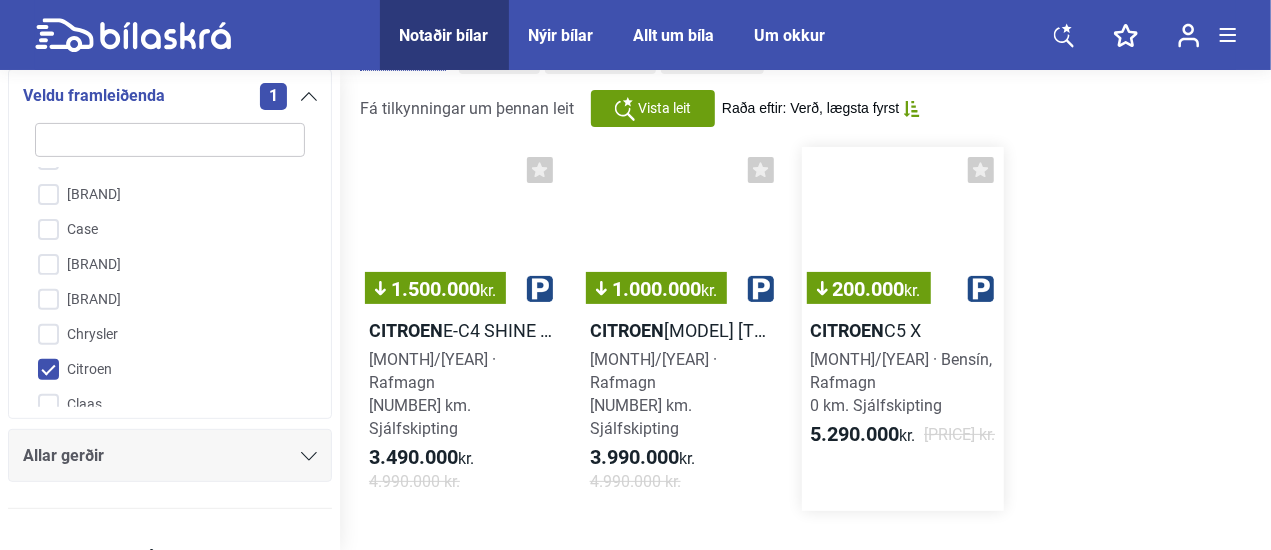 scroll, scrollTop: 0, scrollLeft: 0, axis: both 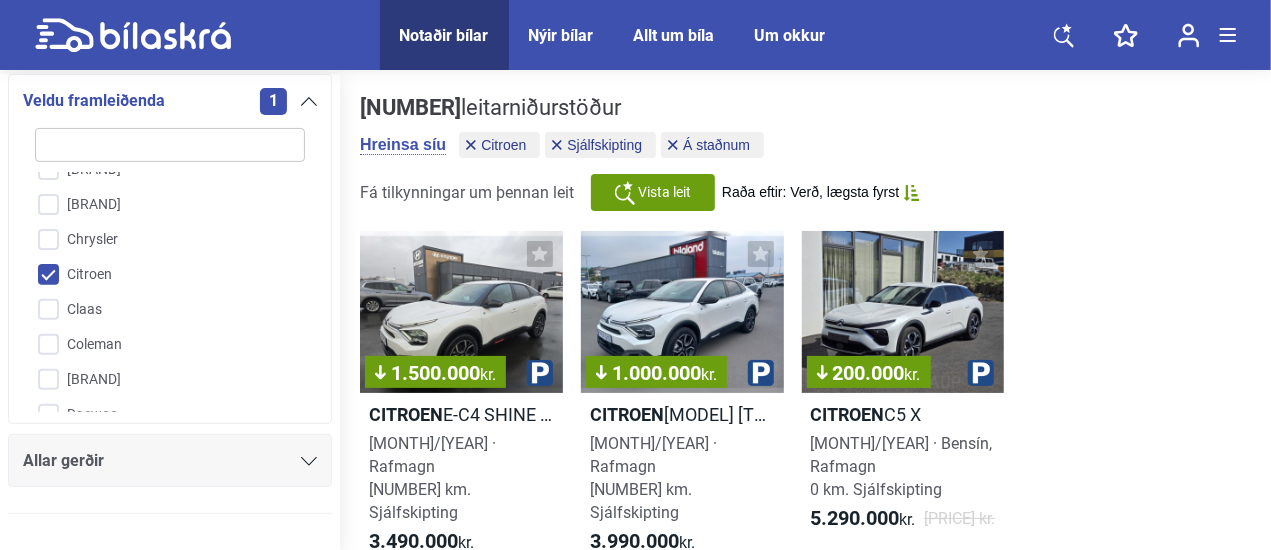 click on "Citroen" at bounding box center (157, 275) 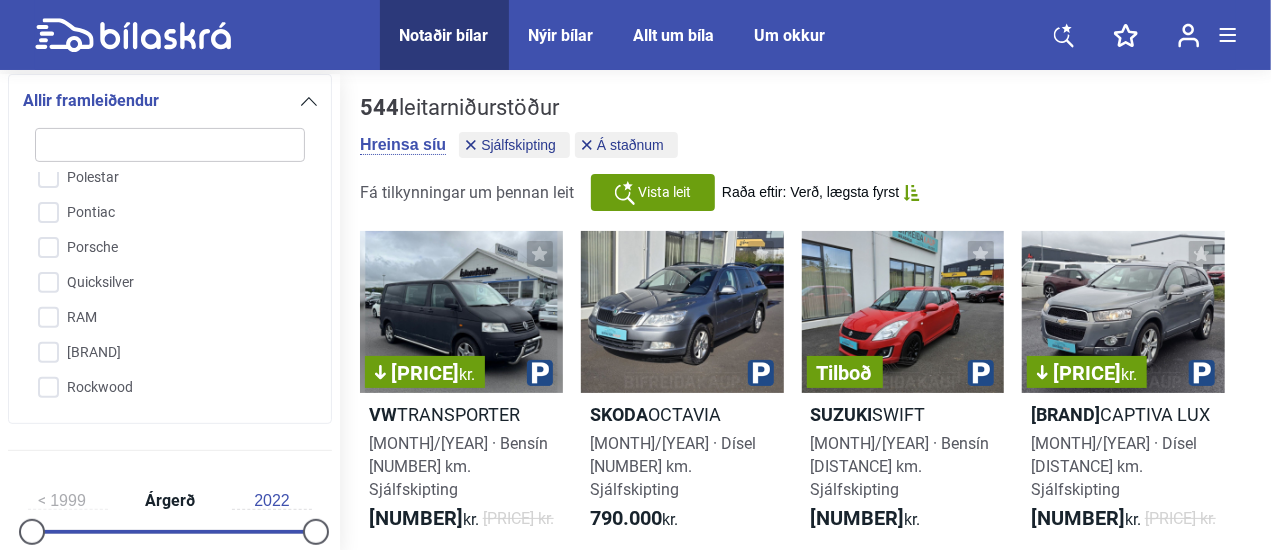 scroll, scrollTop: 3960, scrollLeft: 0, axis: vertical 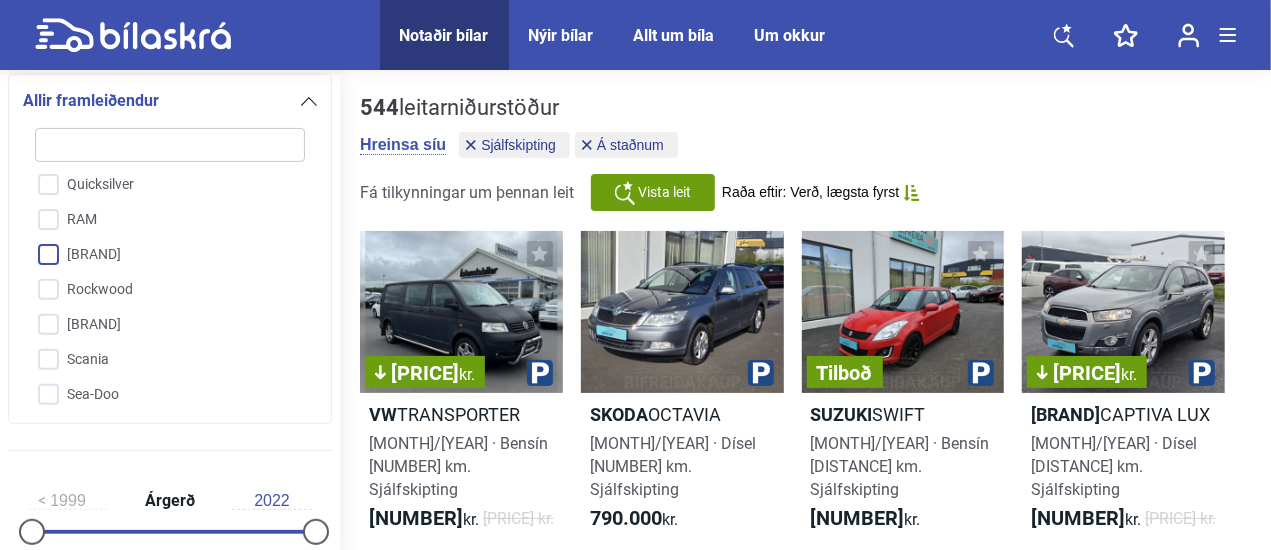 click on "[BRAND]" at bounding box center [157, 255] 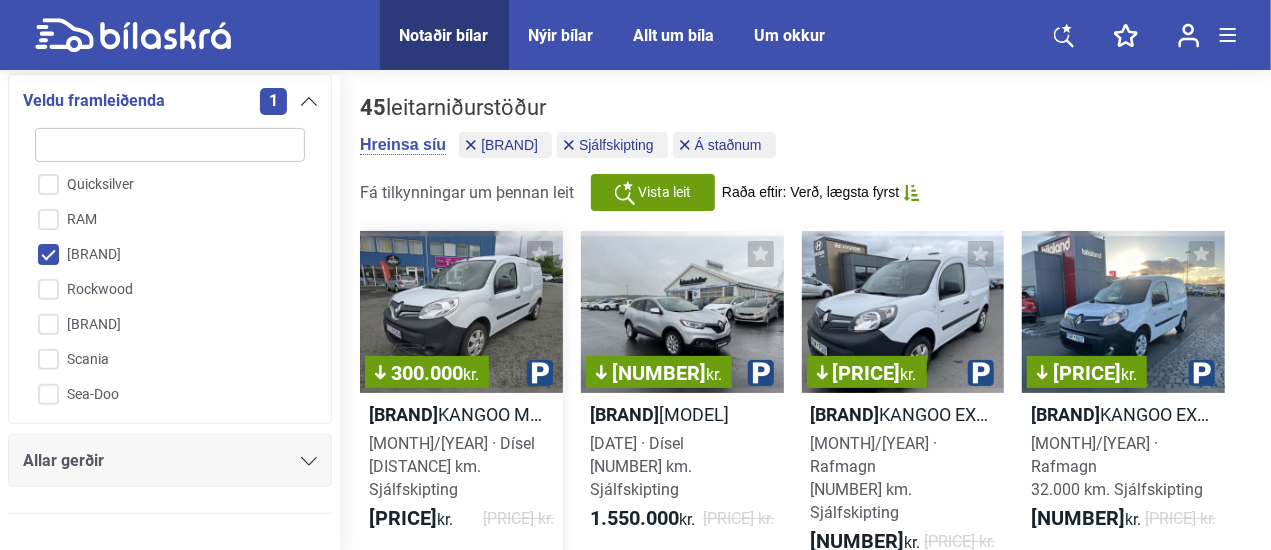 click on "[PRICE]
kr." at bounding box center (461, 312) 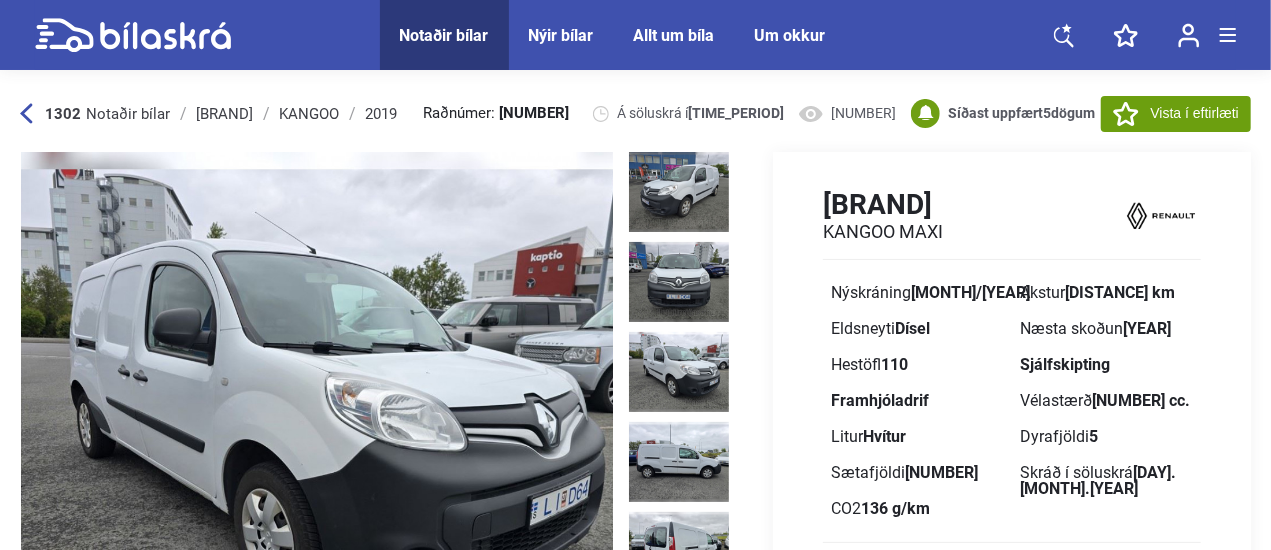 click at bounding box center (317, 429) 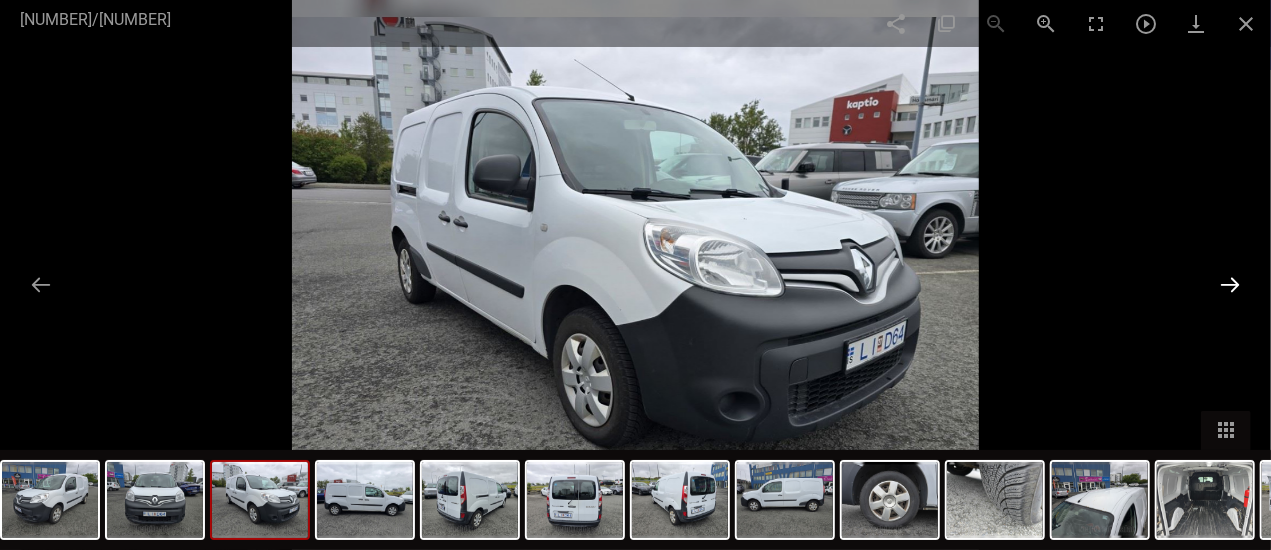 click at bounding box center [1230, 284] 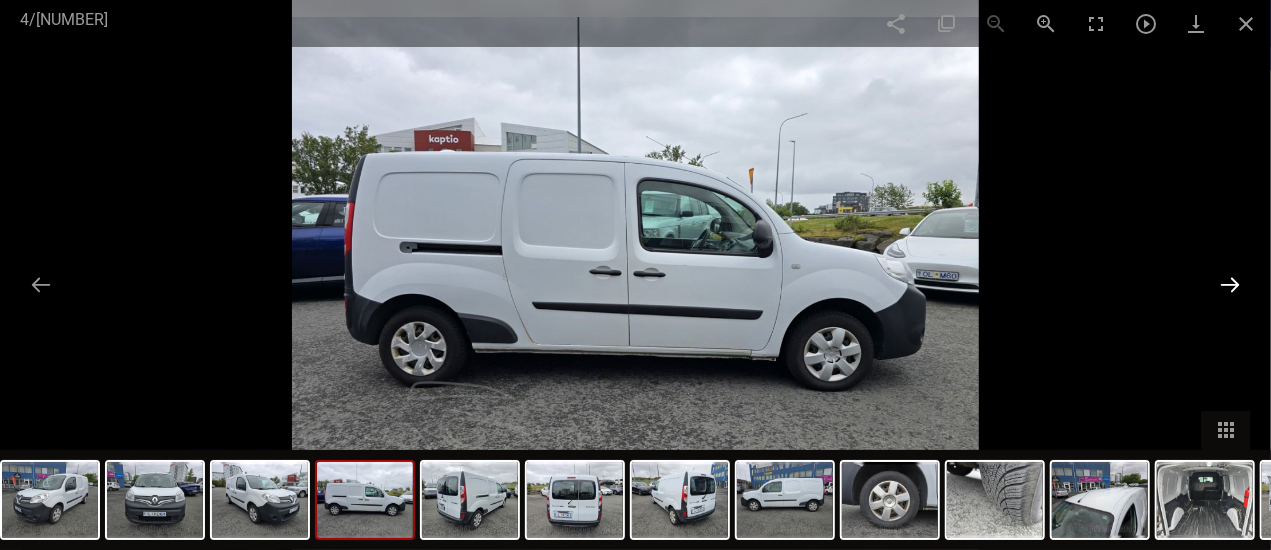 click at bounding box center (1230, 284) 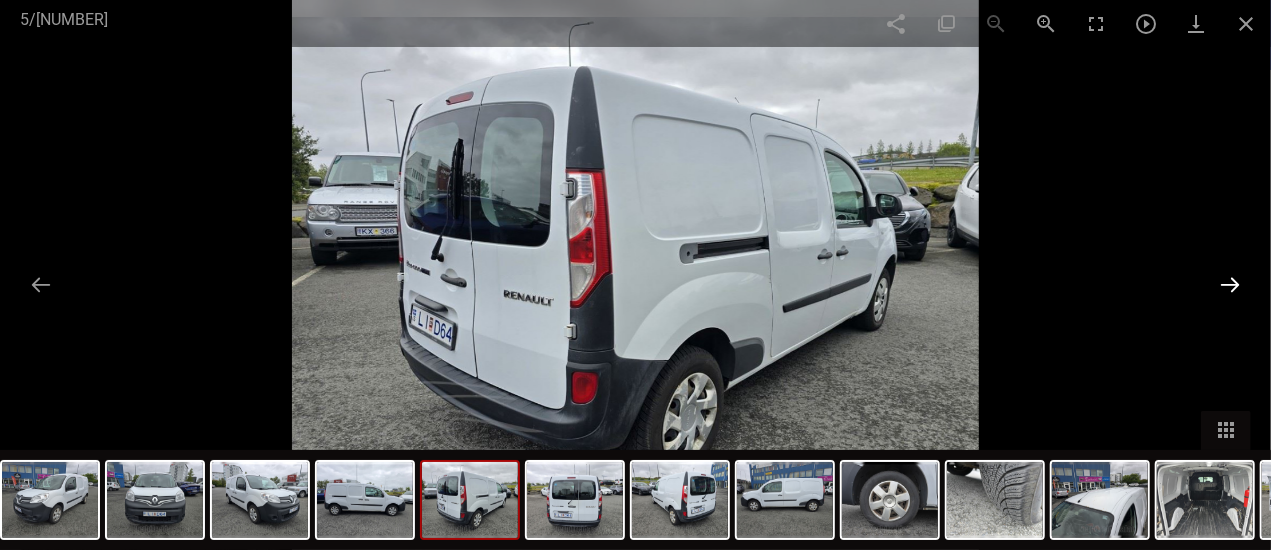 click at bounding box center [1230, 284] 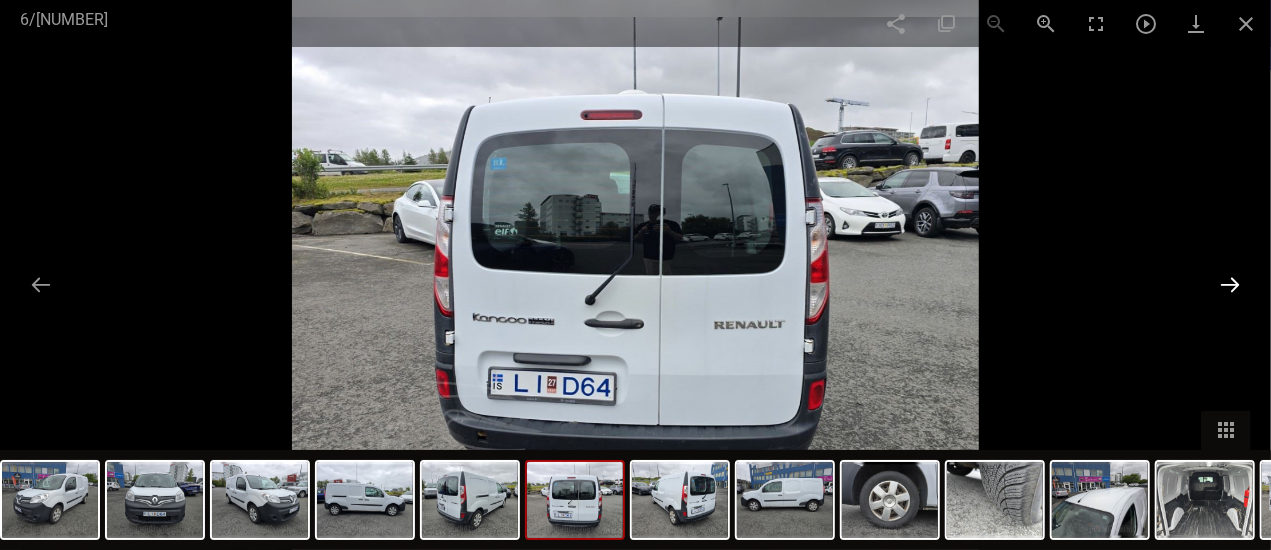 click at bounding box center (1230, 284) 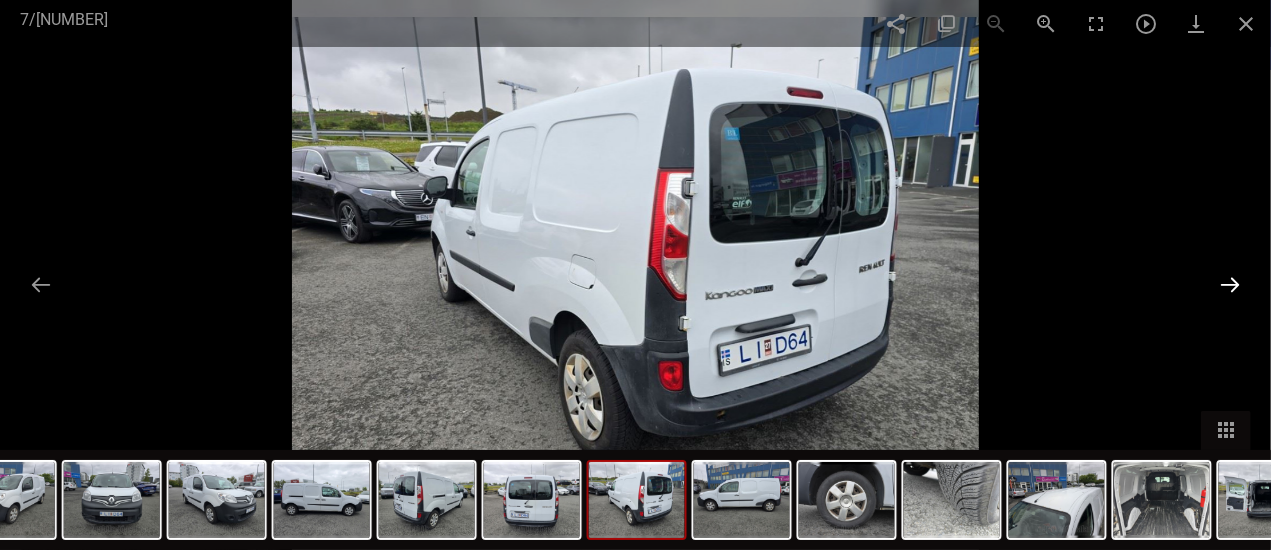 click at bounding box center [1230, 284] 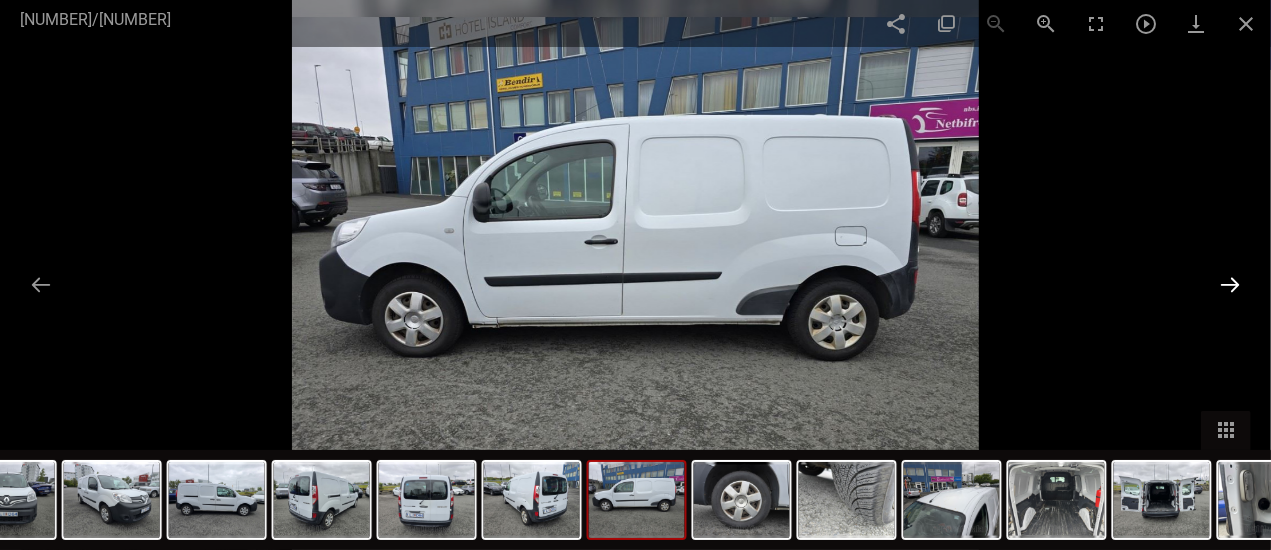 click at bounding box center [1230, 284] 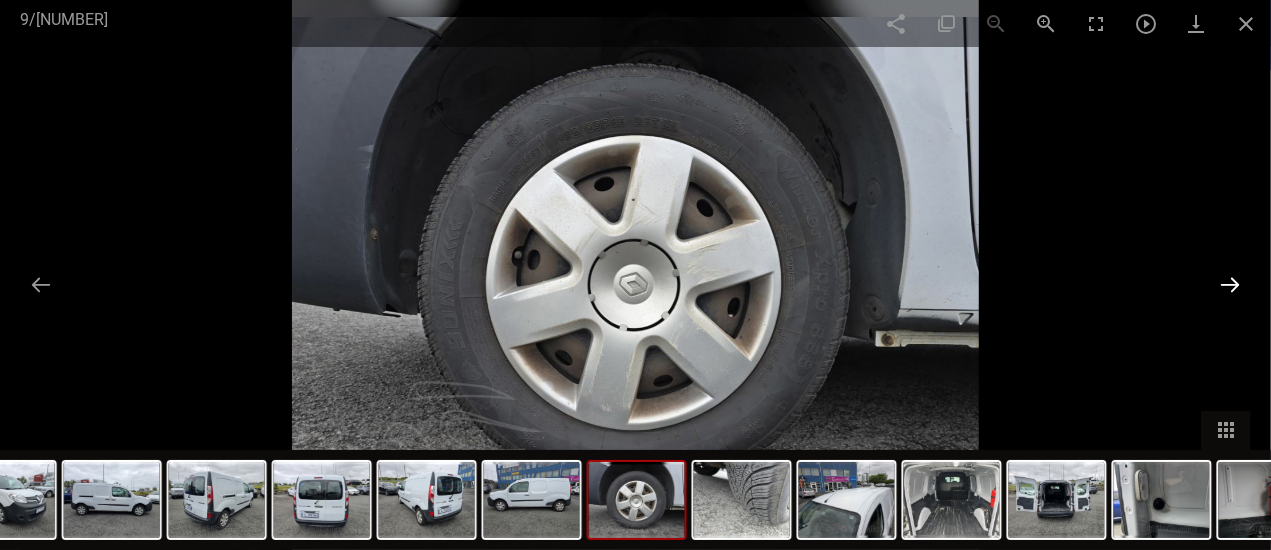 click at bounding box center [1230, 284] 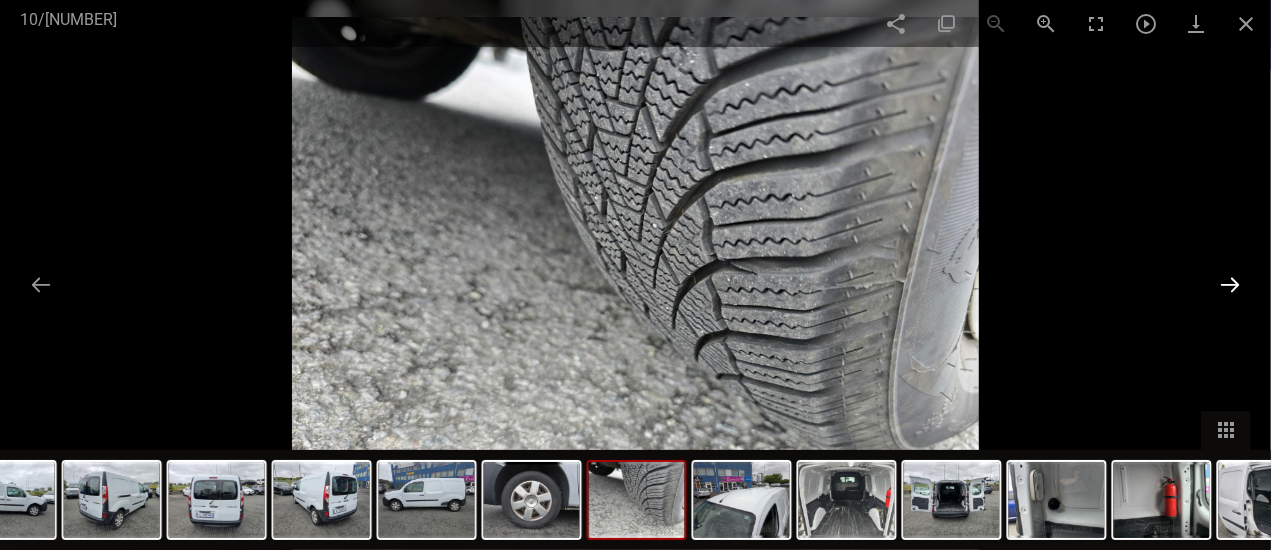 click at bounding box center [1230, 284] 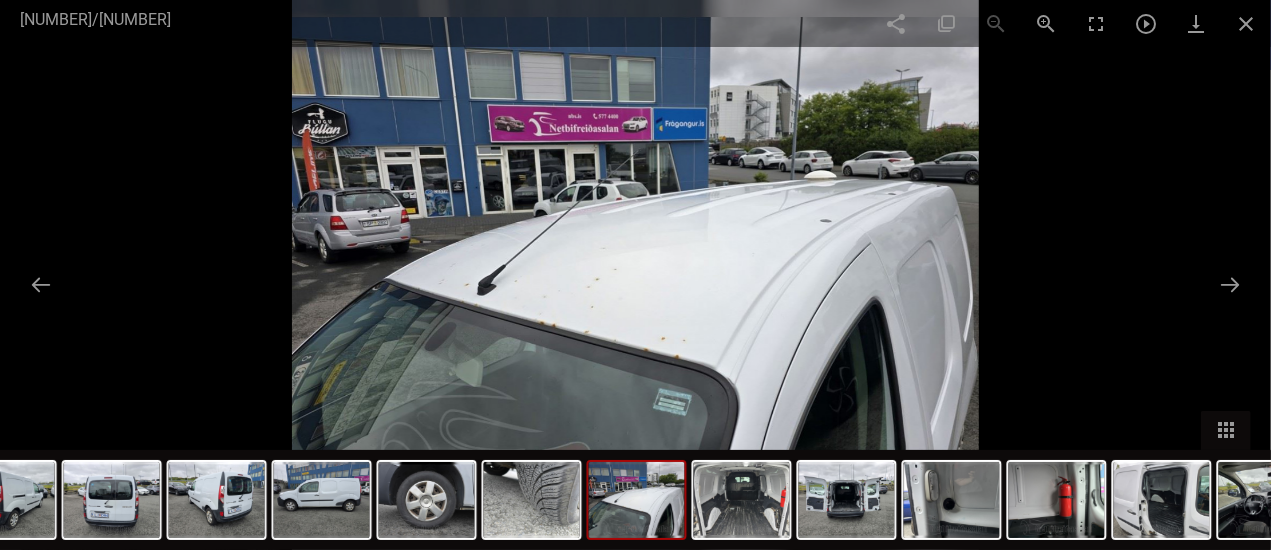 scroll, scrollTop: 100, scrollLeft: 0, axis: vertical 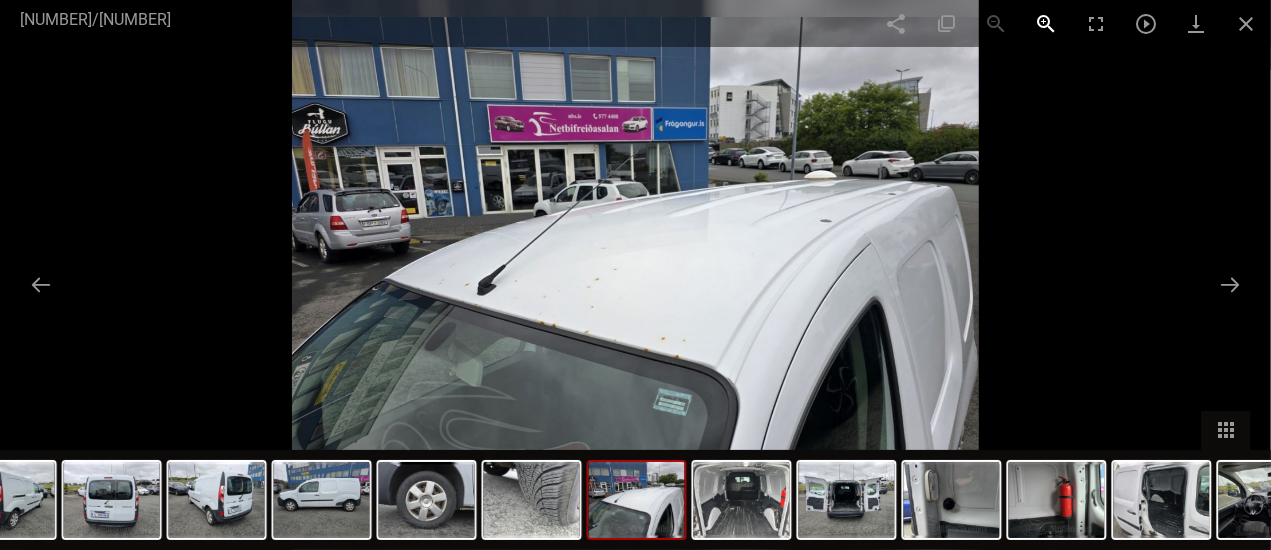 click at bounding box center (1046, 23) 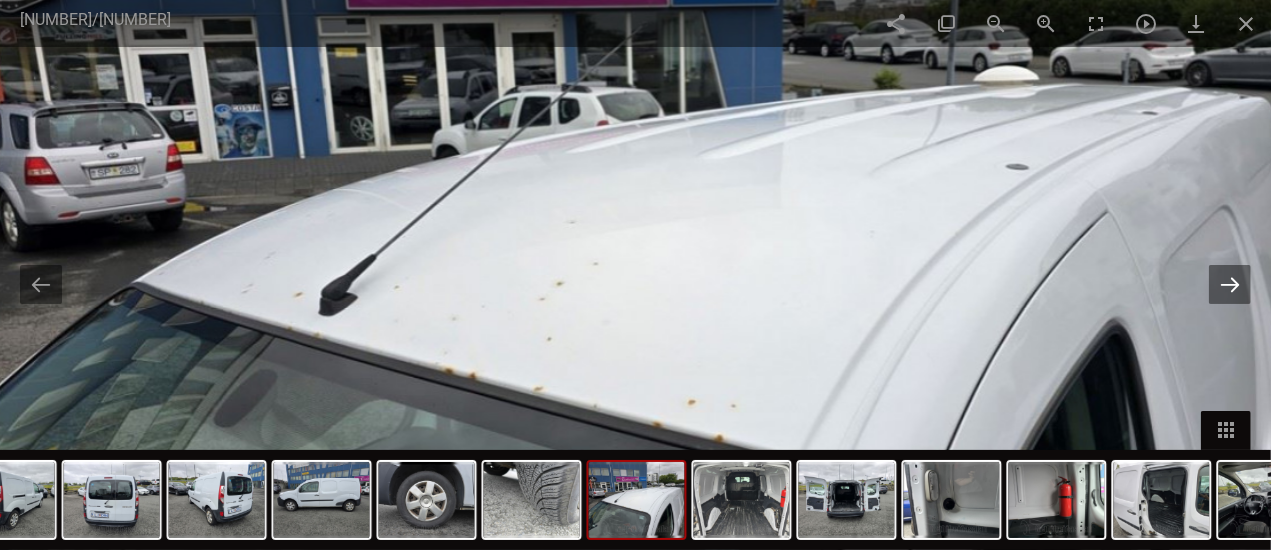click at bounding box center [1230, 284] 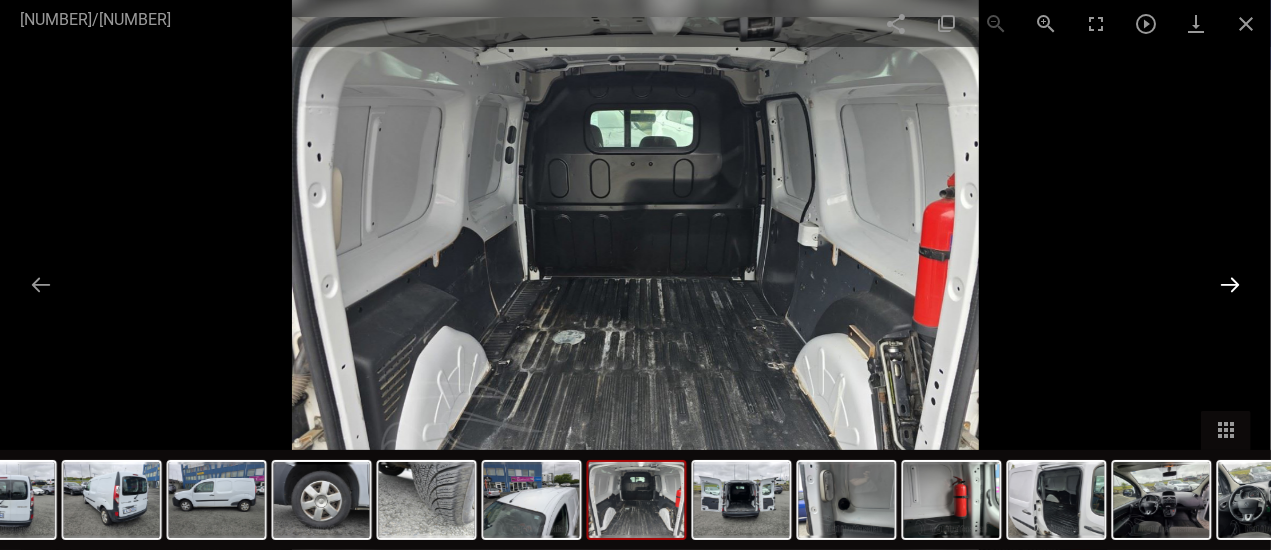 click at bounding box center [1230, 284] 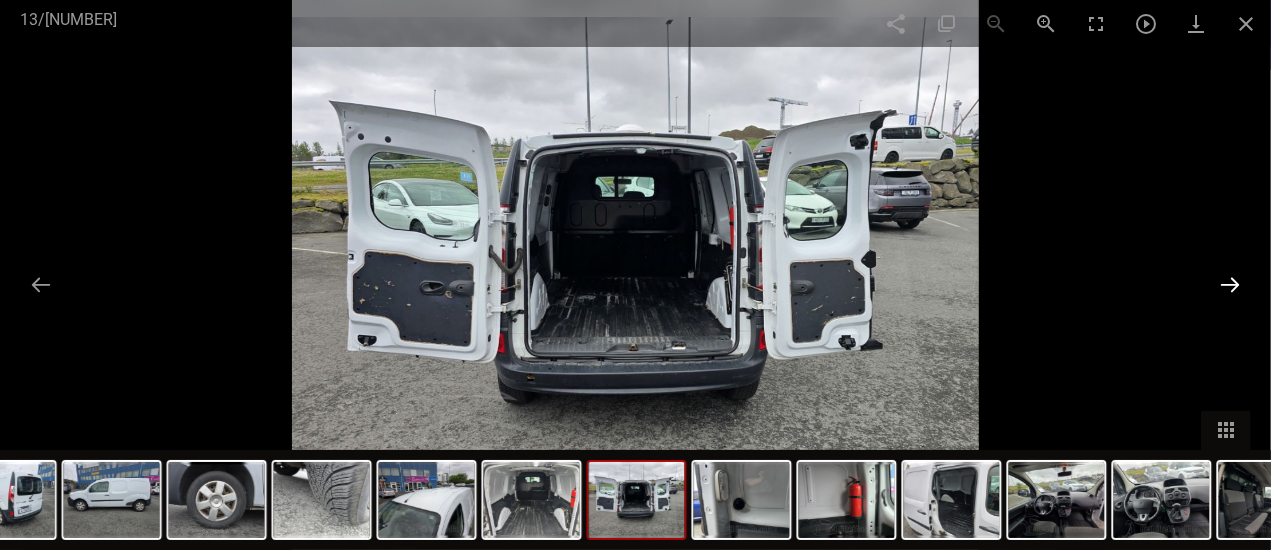 click at bounding box center [1230, 284] 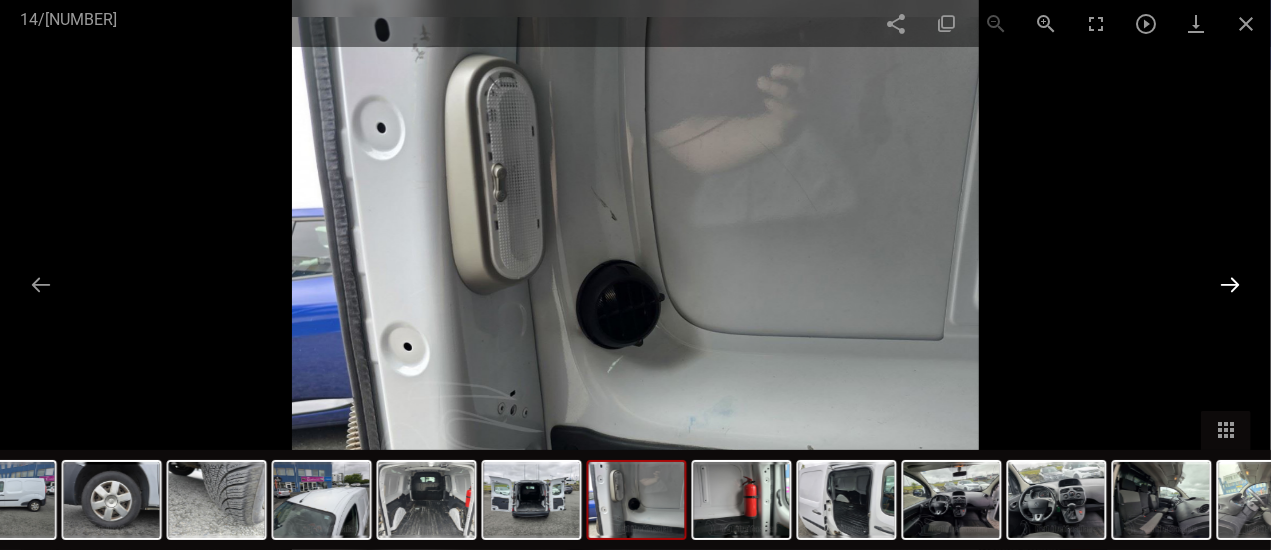 click at bounding box center (1230, 284) 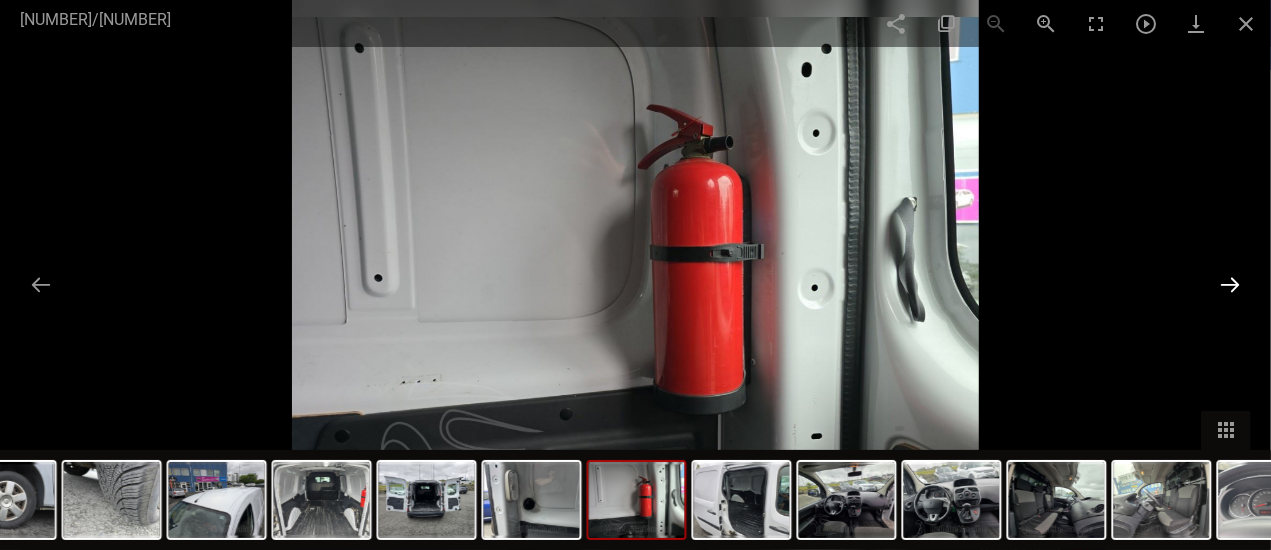 click at bounding box center [1230, 284] 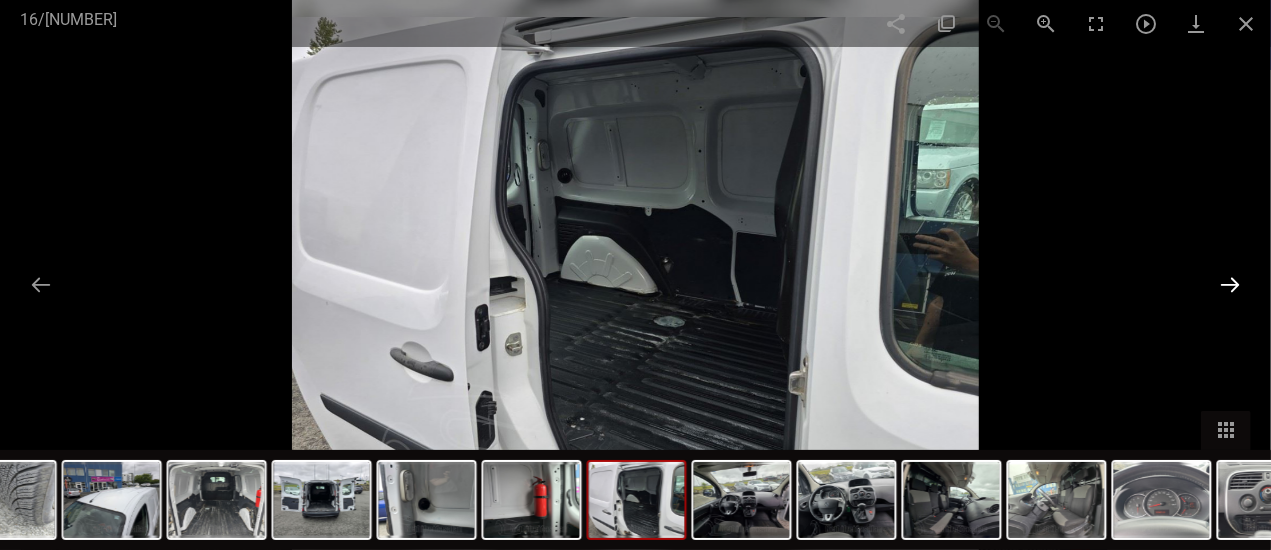 click at bounding box center [1230, 284] 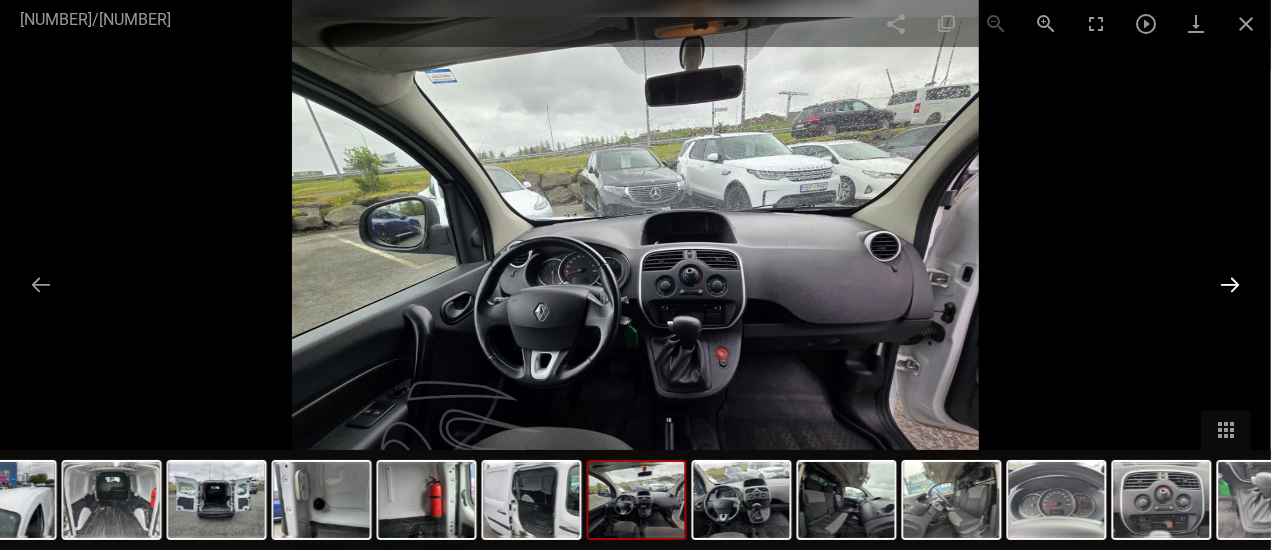 click at bounding box center [1230, 284] 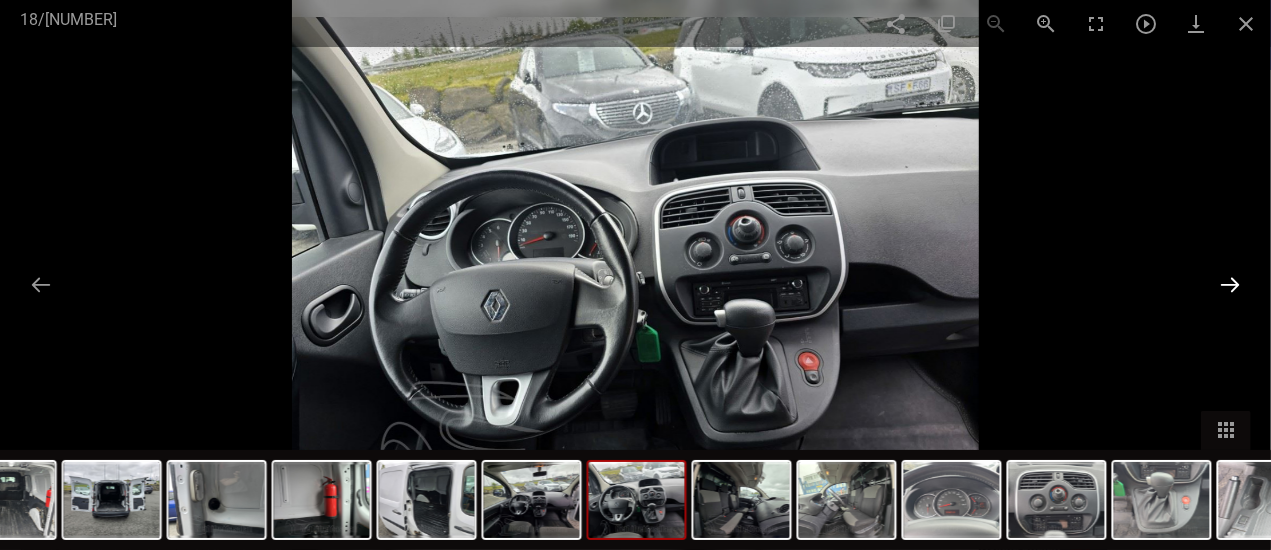 click at bounding box center [1230, 284] 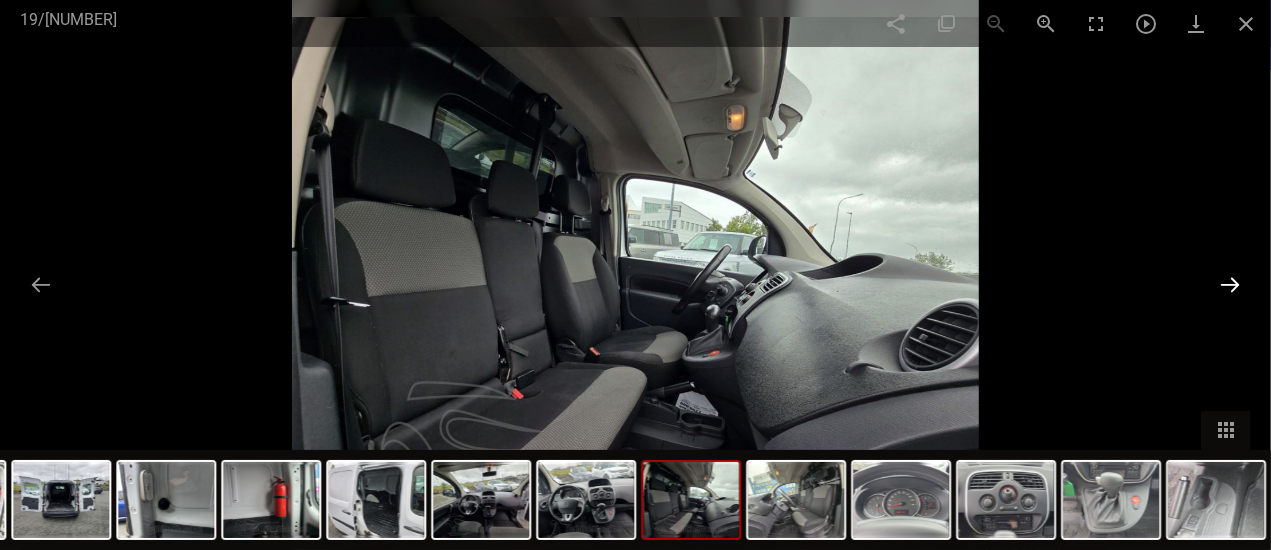 click at bounding box center [1230, 284] 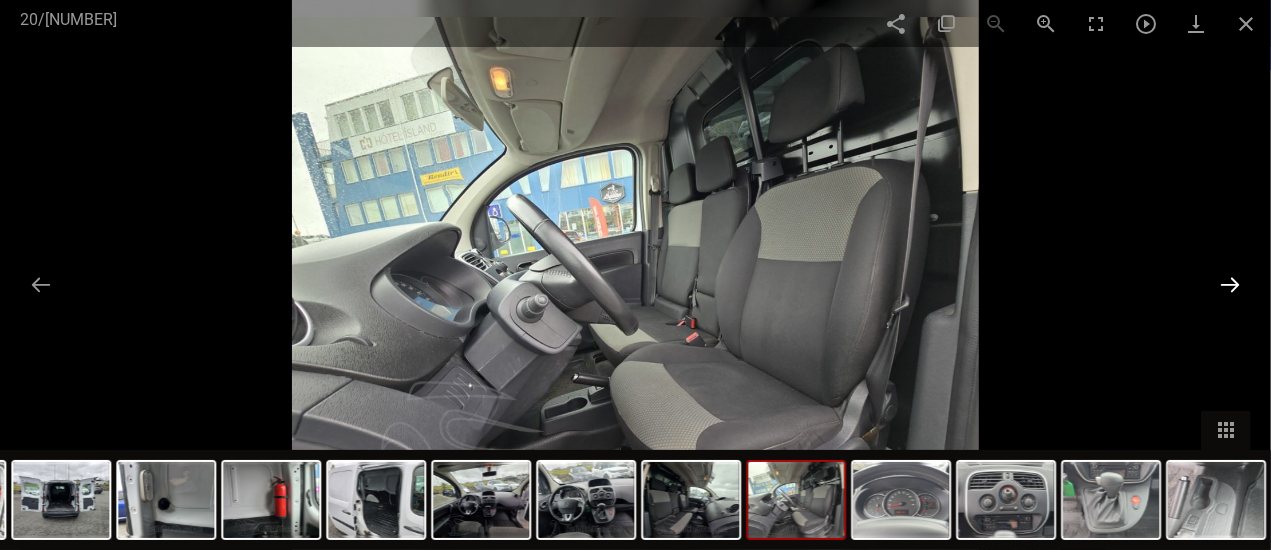 click at bounding box center [1230, 284] 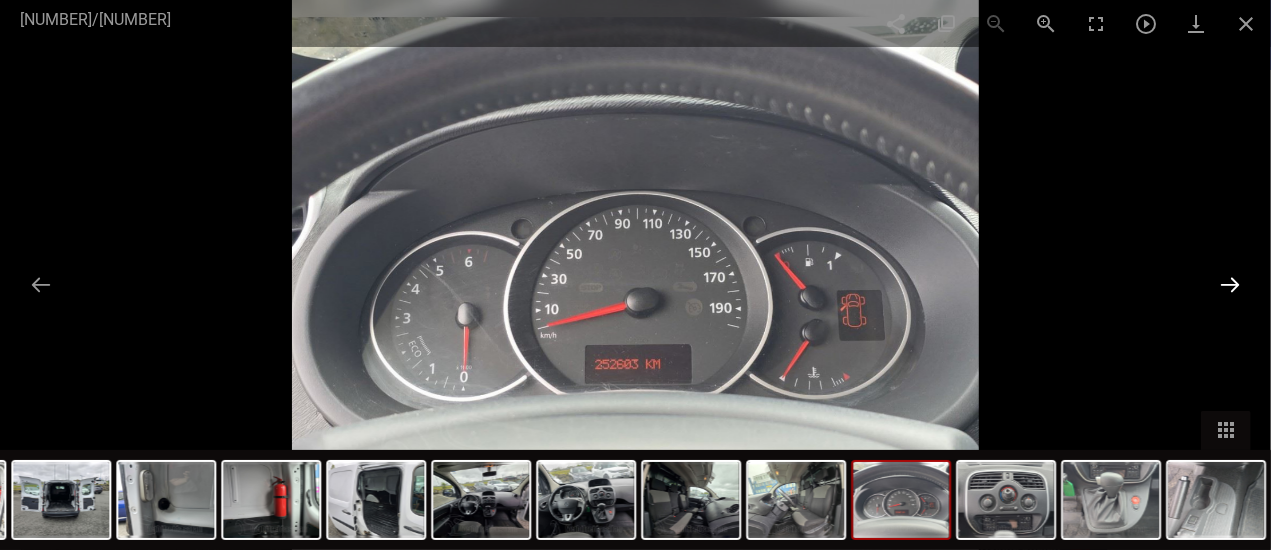 click at bounding box center (1230, 284) 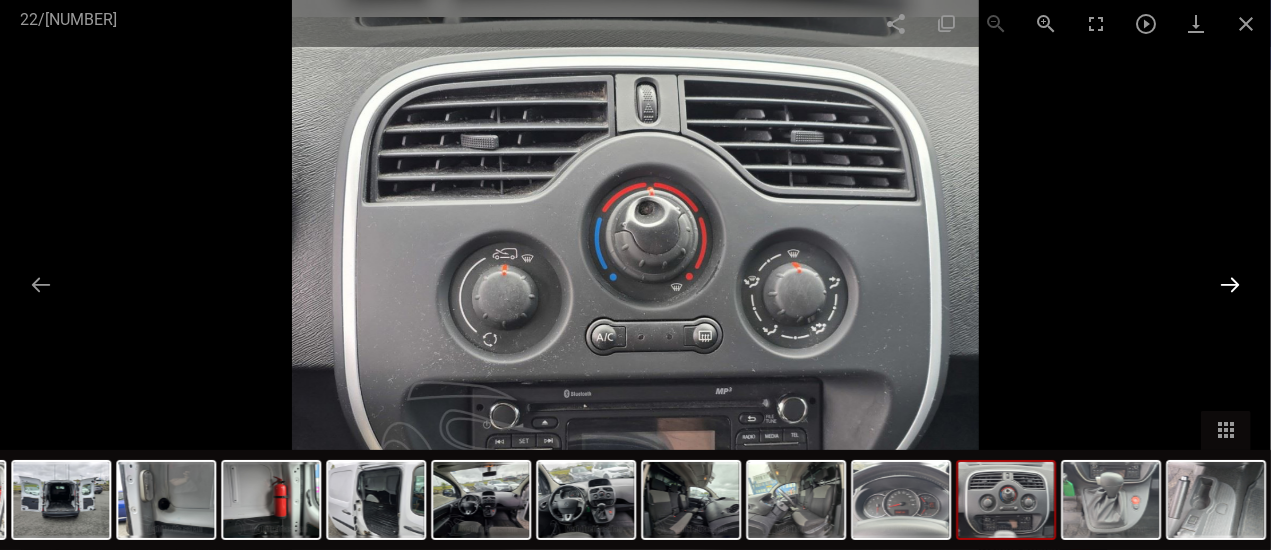 click at bounding box center (1230, 284) 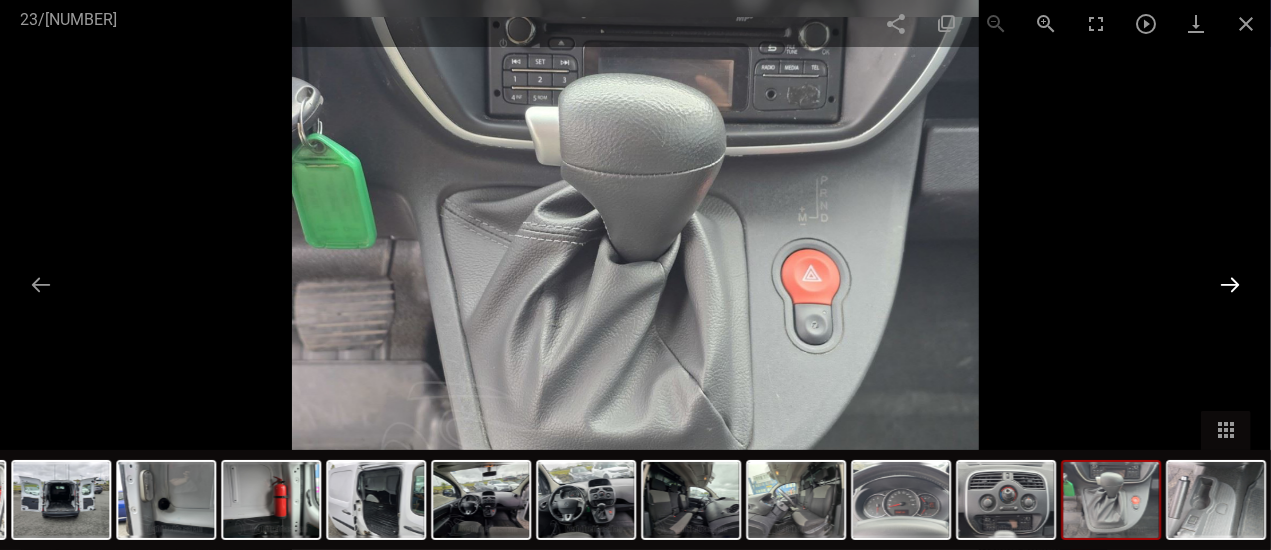 click at bounding box center [1230, 284] 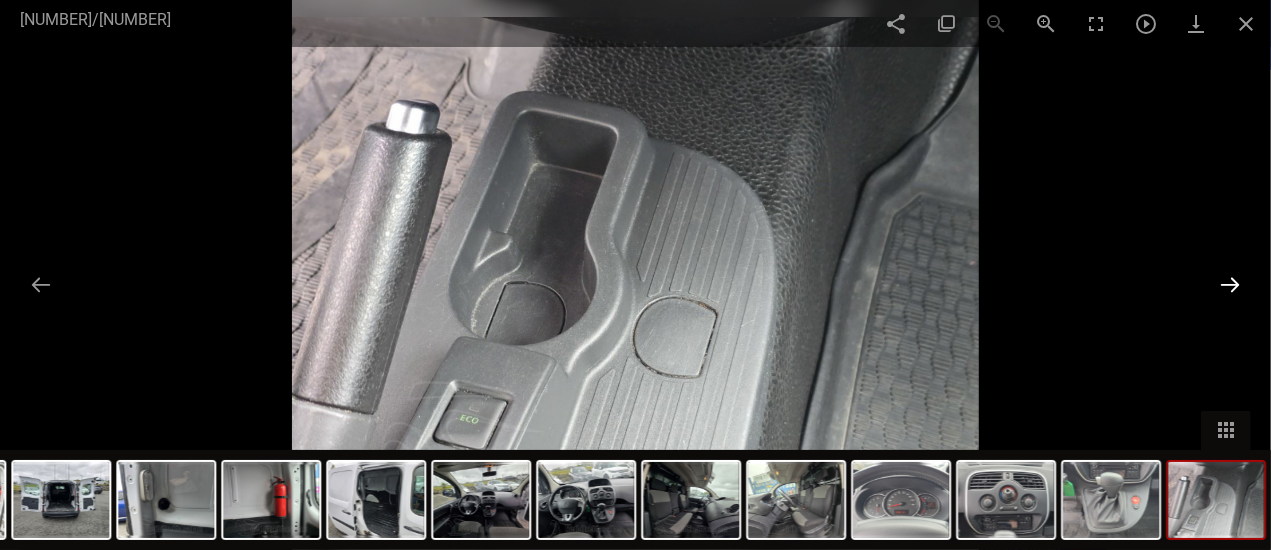 click at bounding box center [1230, 284] 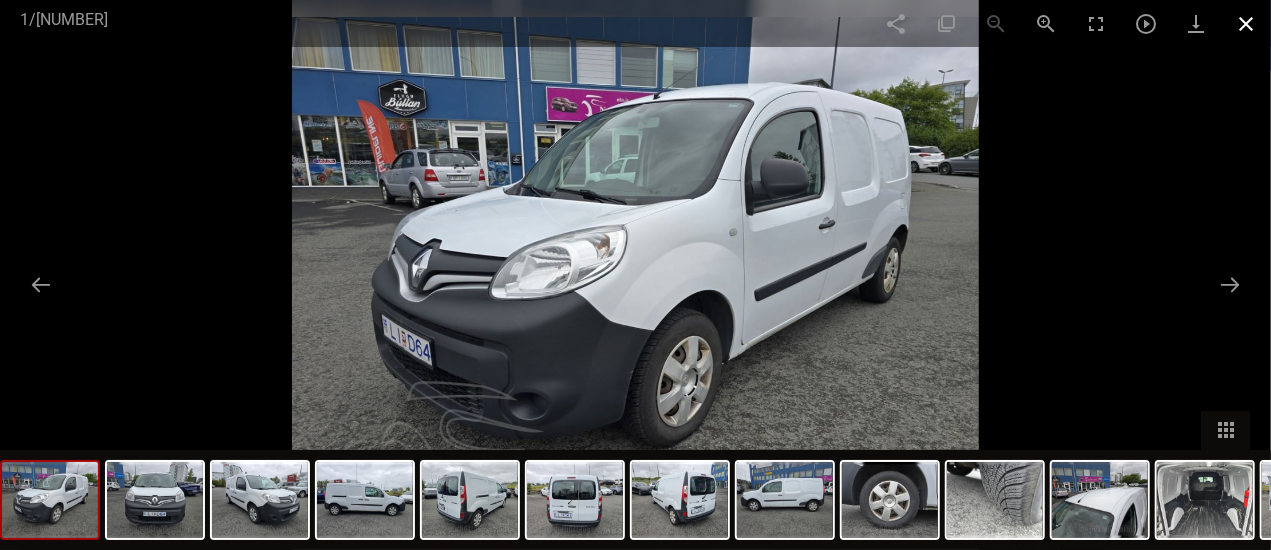 click at bounding box center (1246, 23) 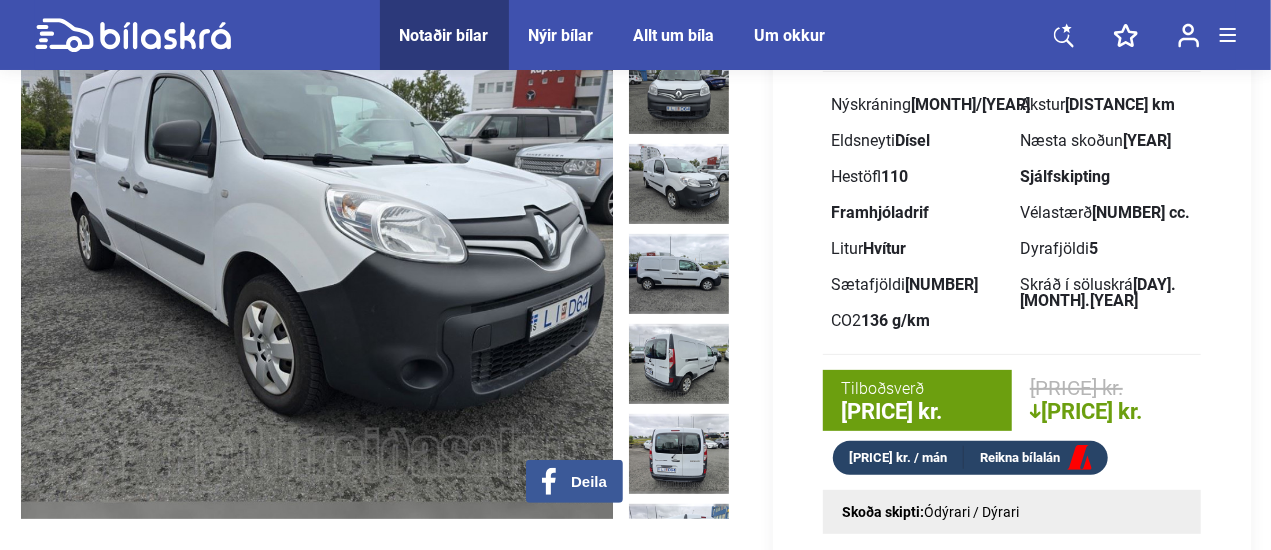 scroll, scrollTop: 200, scrollLeft: 0, axis: vertical 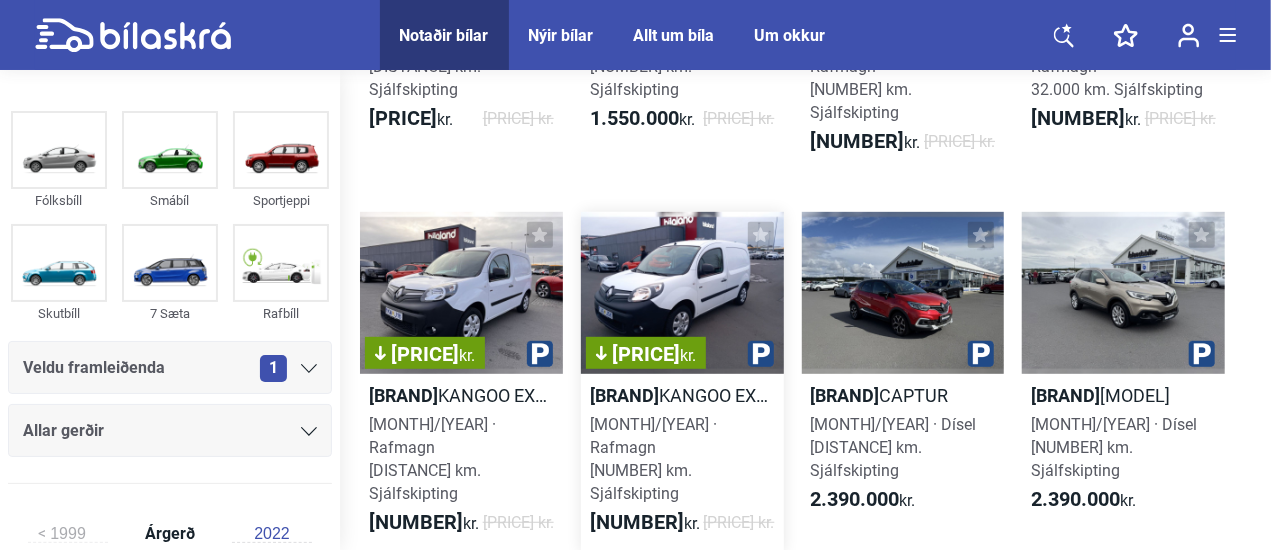 click on "[PRICE] kr." at bounding box center (682, 293) 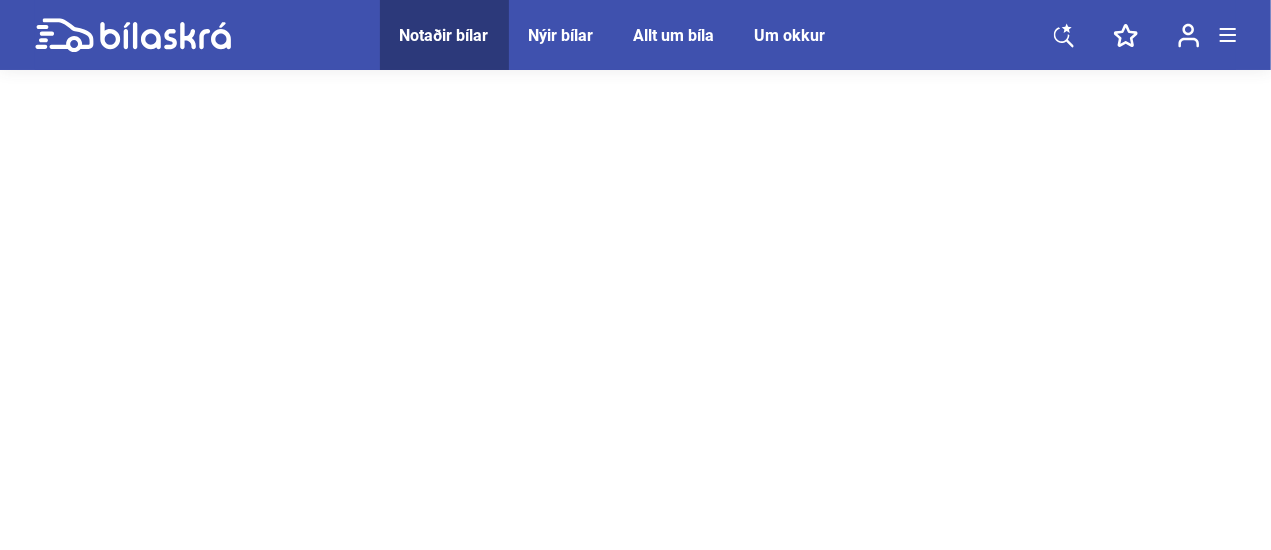 scroll, scrollTop: 0, scrollLeft: 0, axis: both 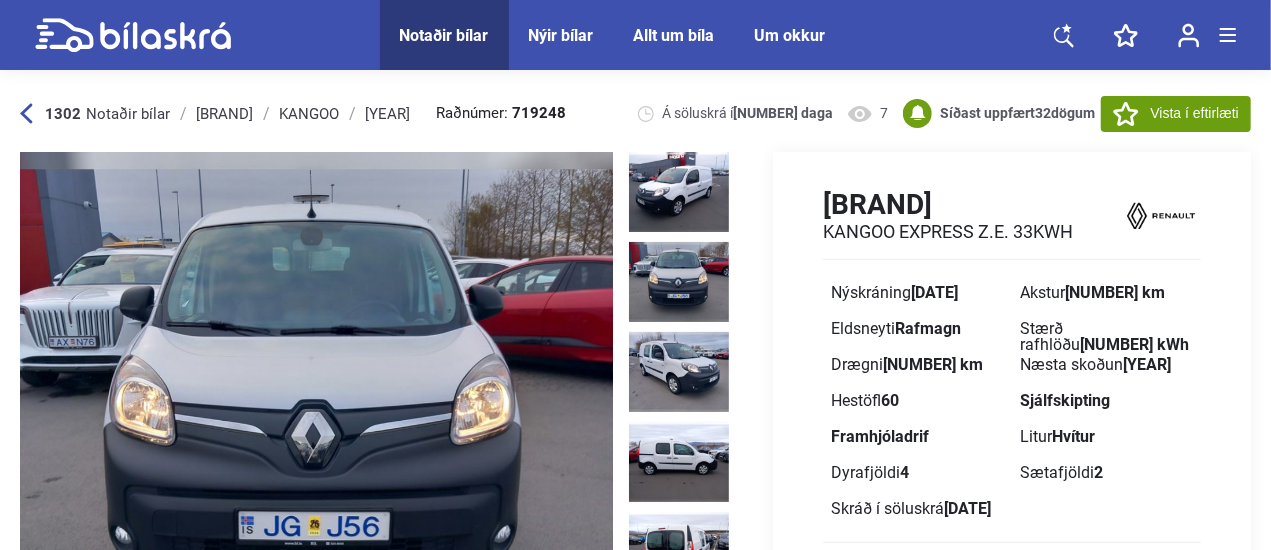 click at bounding box center [316, 429] 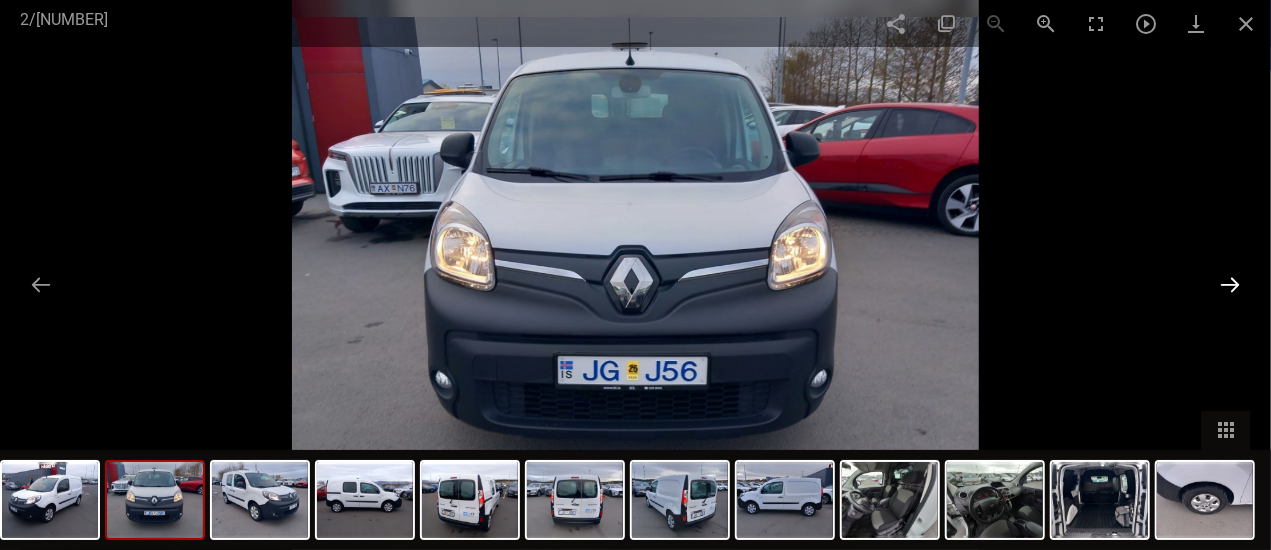 click at bounding box center [1230, 284] 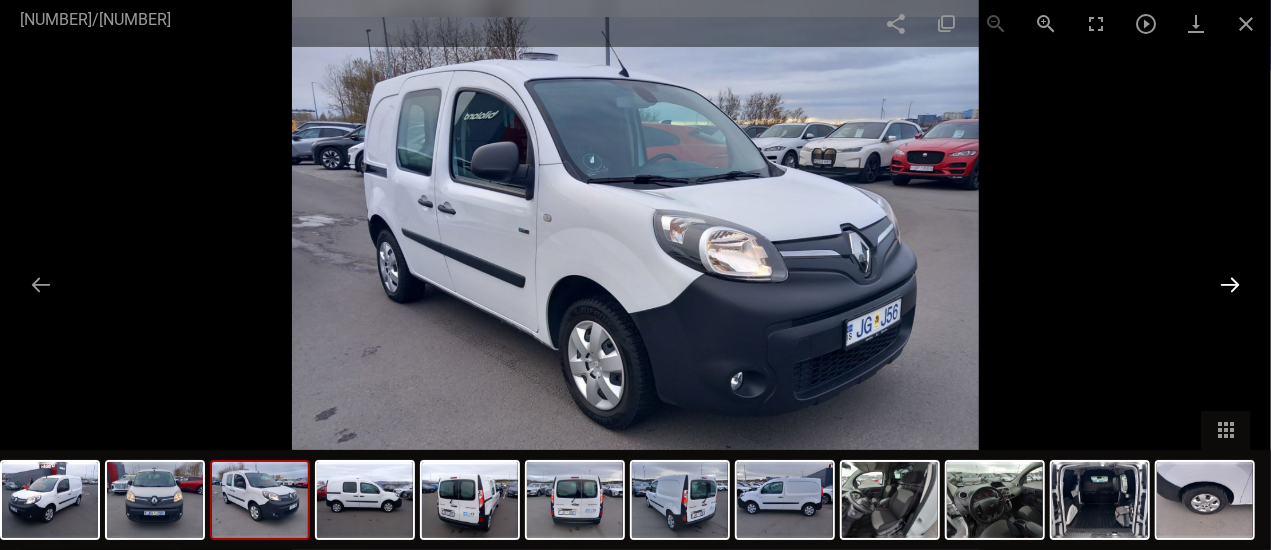 click at bounding box center [1230, 284] 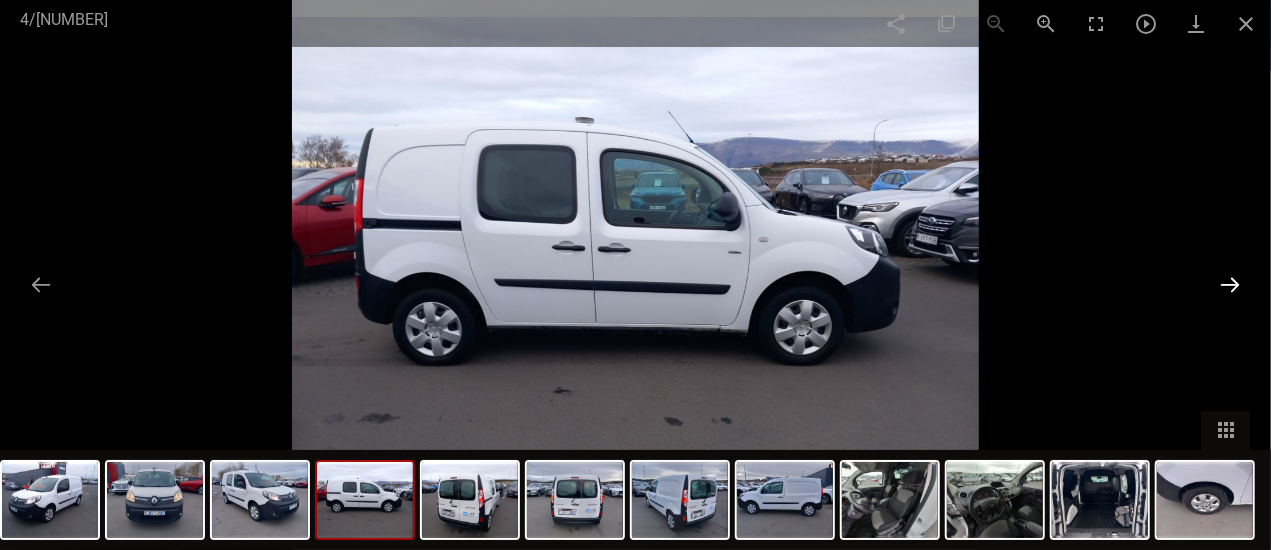 click at bounding box center [1230, 284] 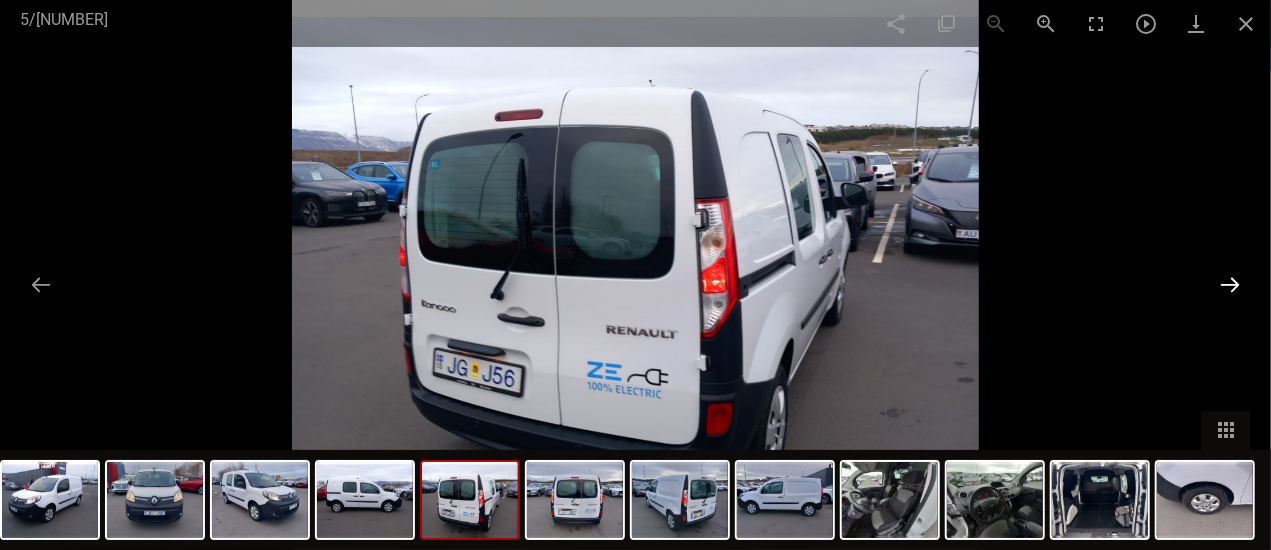 click at bounding box center [1230, 284] 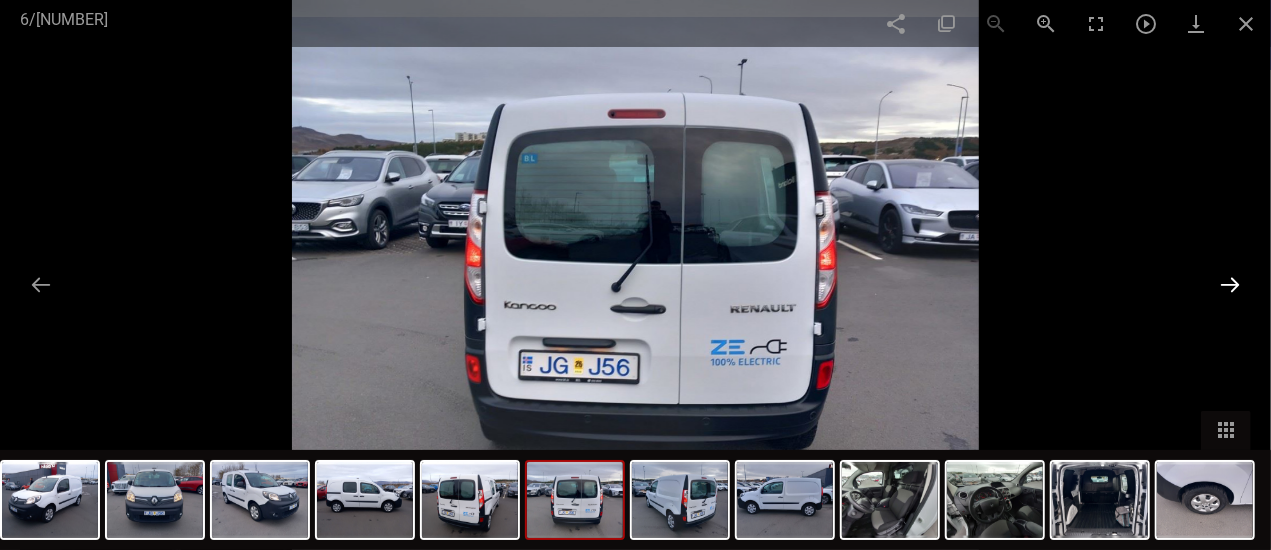 click at bounding box center (1230, 284) 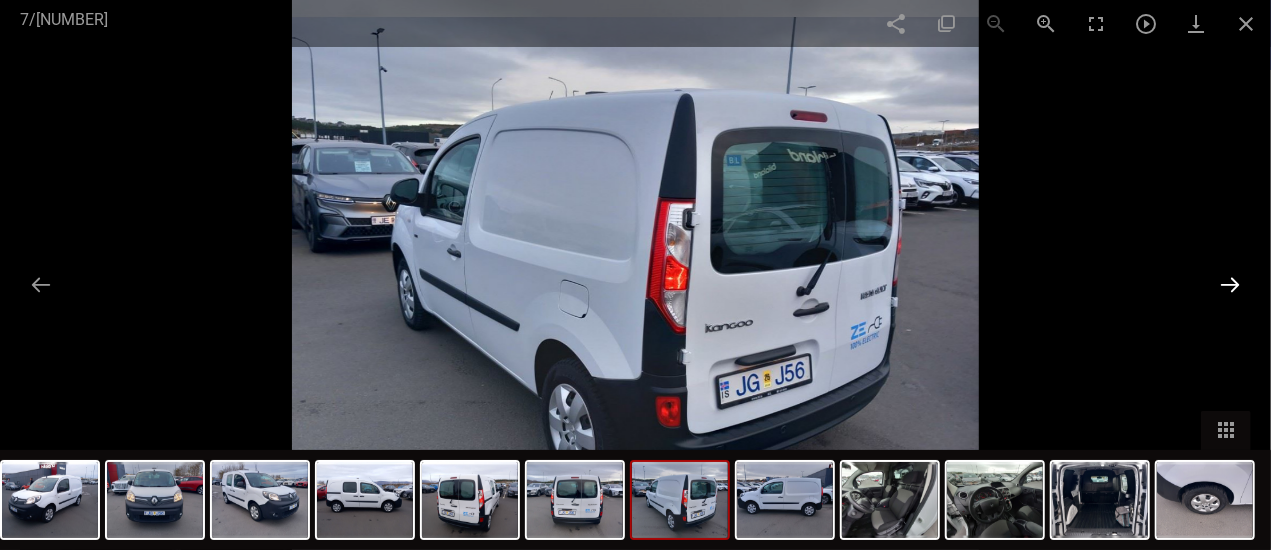 click at bounding box center [1230, 284] 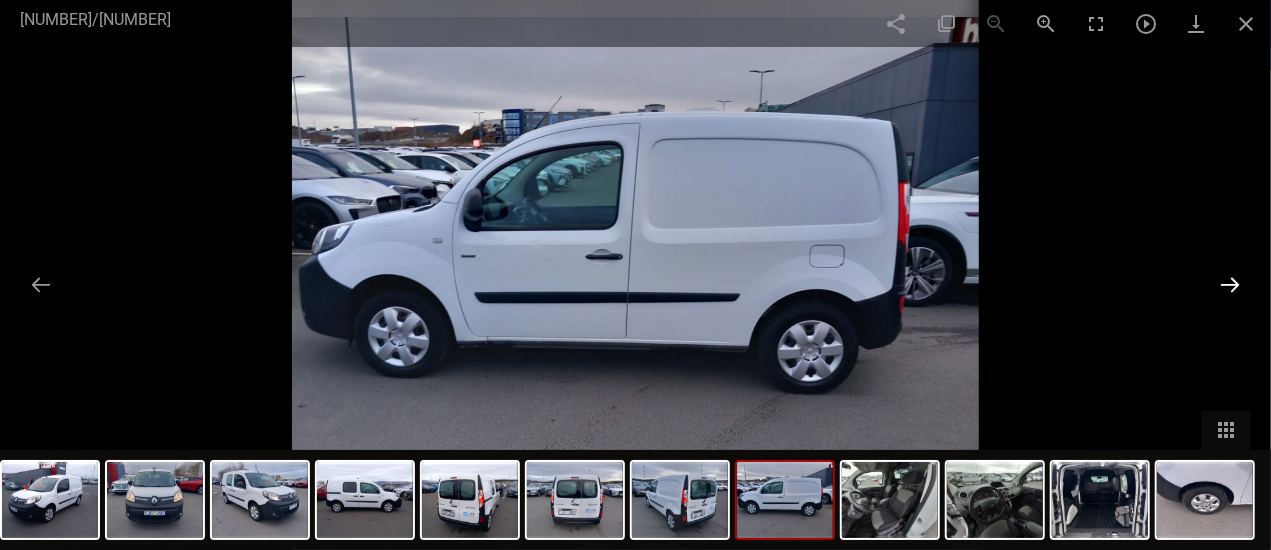 click at bounding box center [1230, 284] 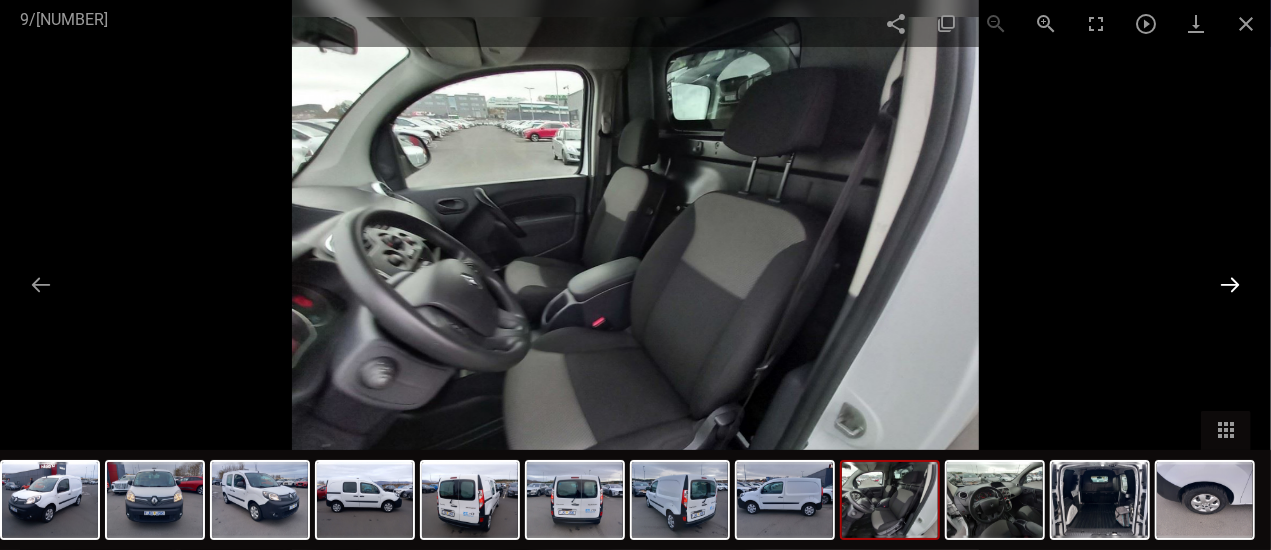 click at bounding box center [1230, 284] 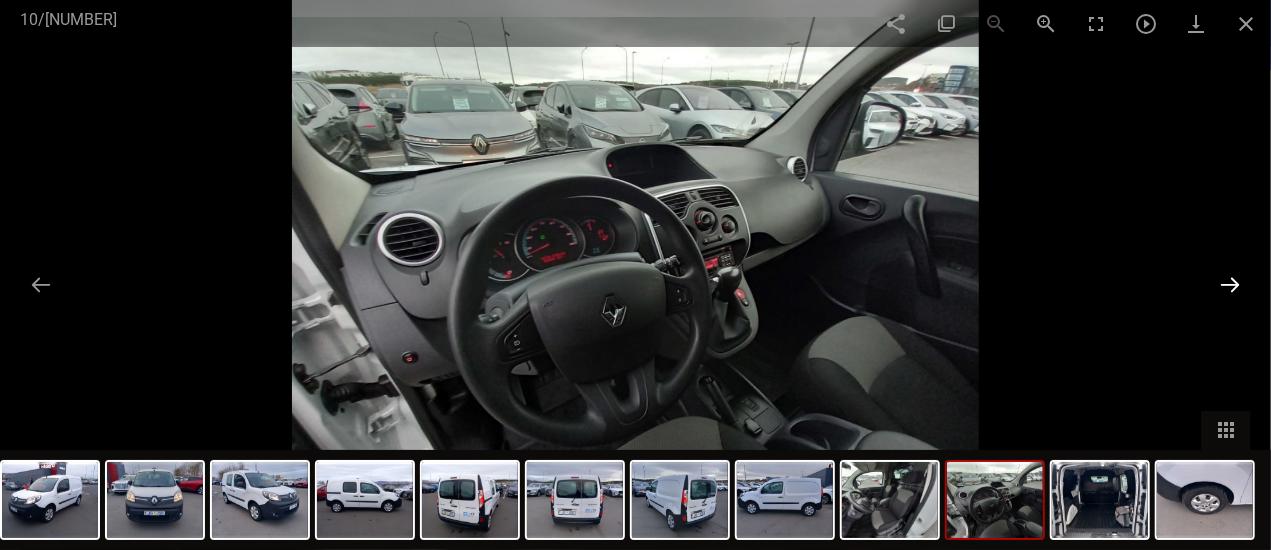 click at bounding box center [1230, 284] 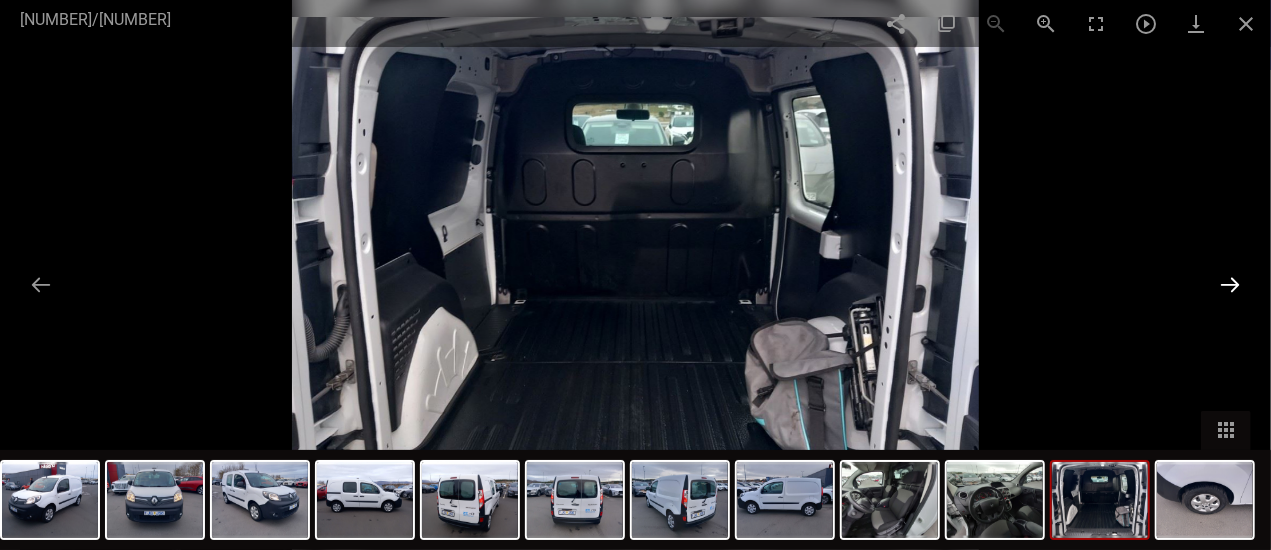 click at bounding box center (1230, 284) 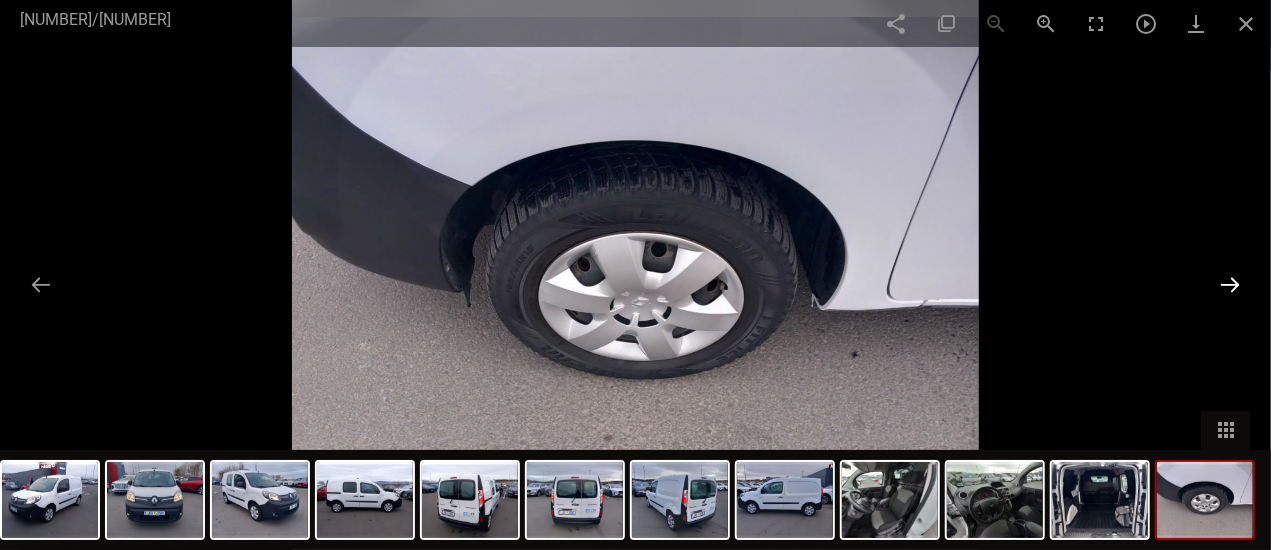 click at bounding box center (1230, 284) 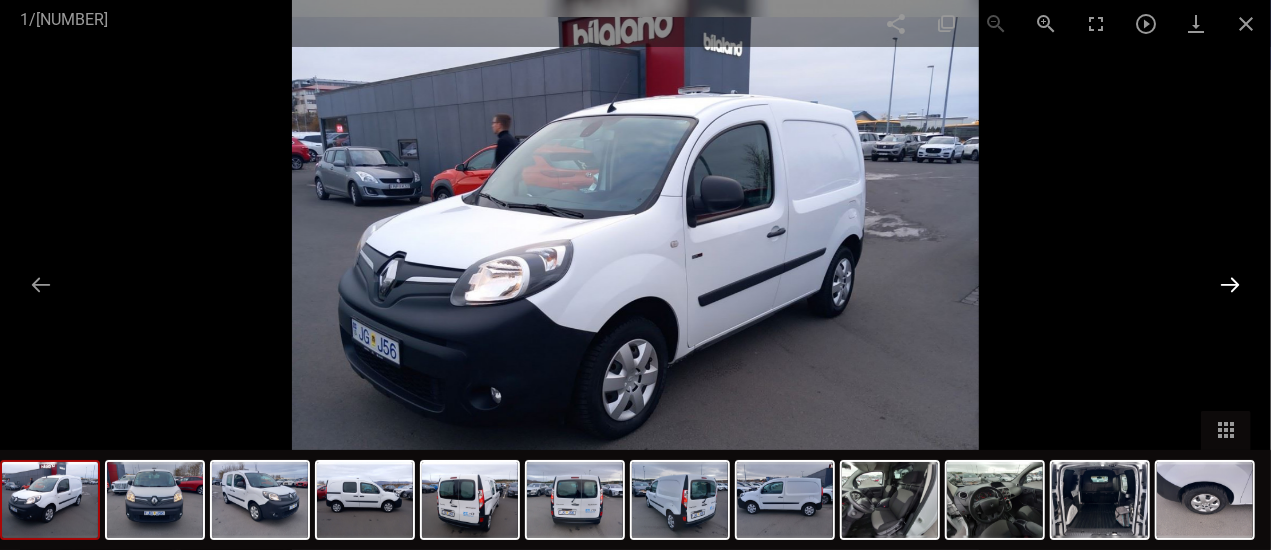 click at bounding box center (1230, 284) 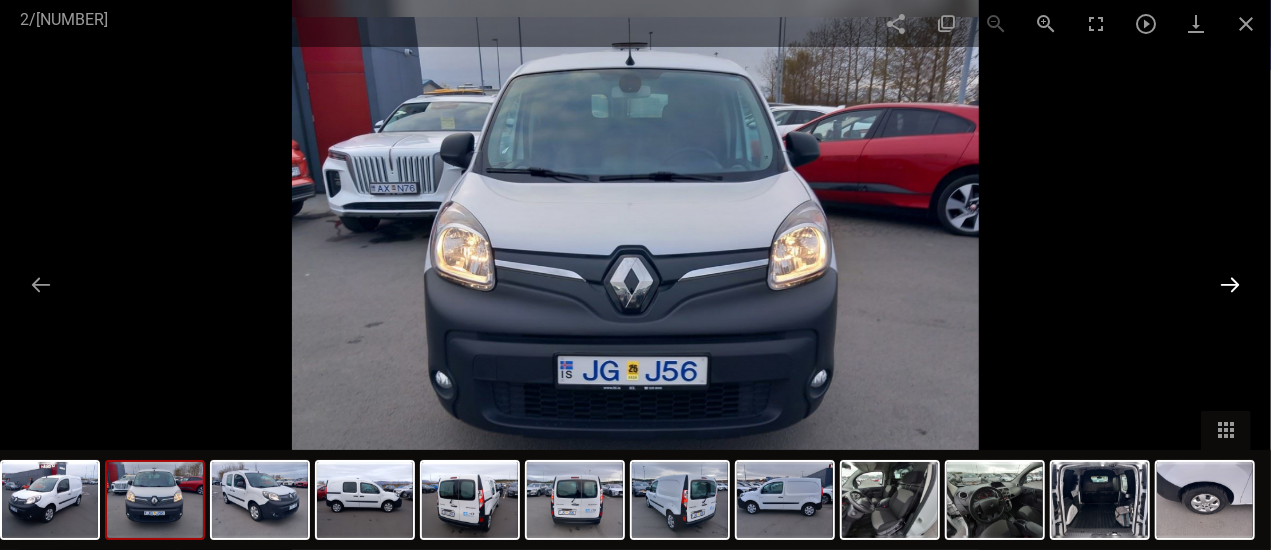 click at bounding box center (1230, 284) 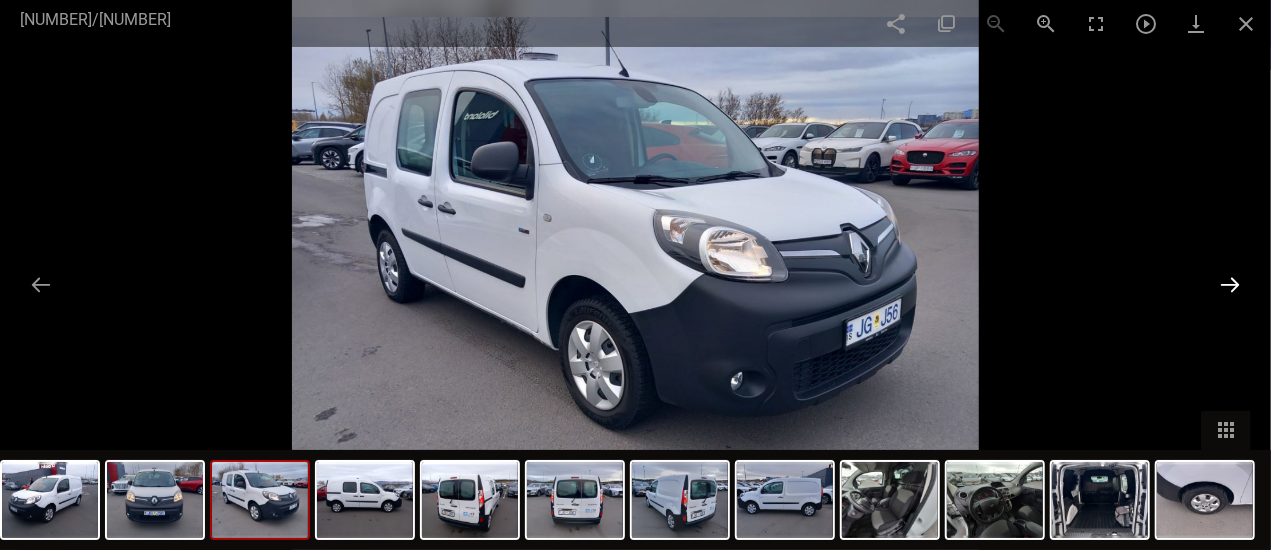 click at bounding box center [1230, 284] 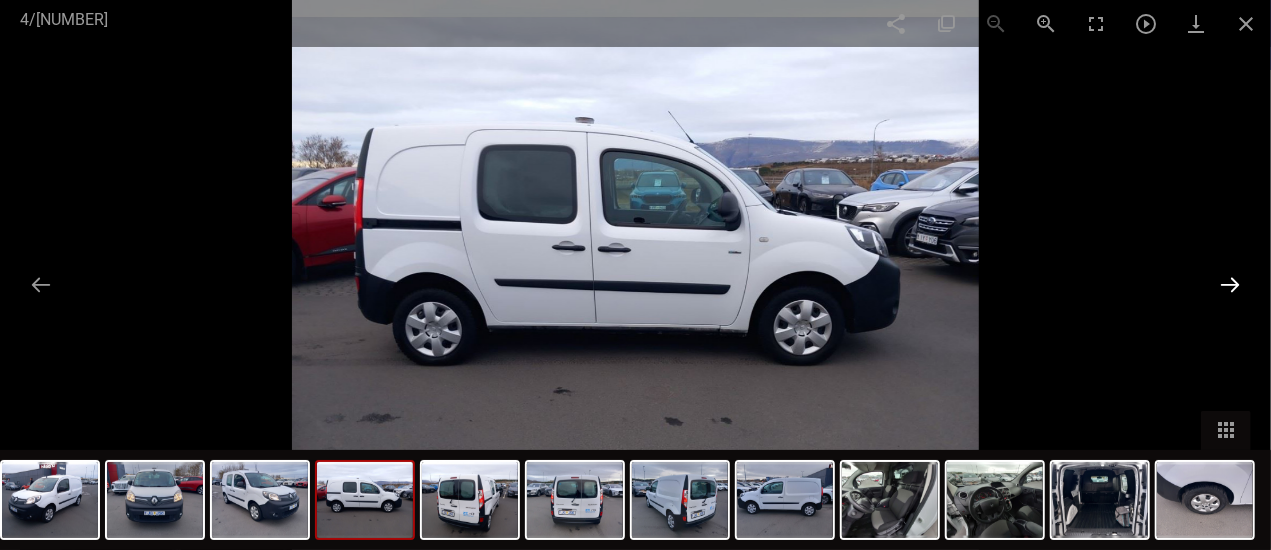 click at bounding box center [1230, 284] 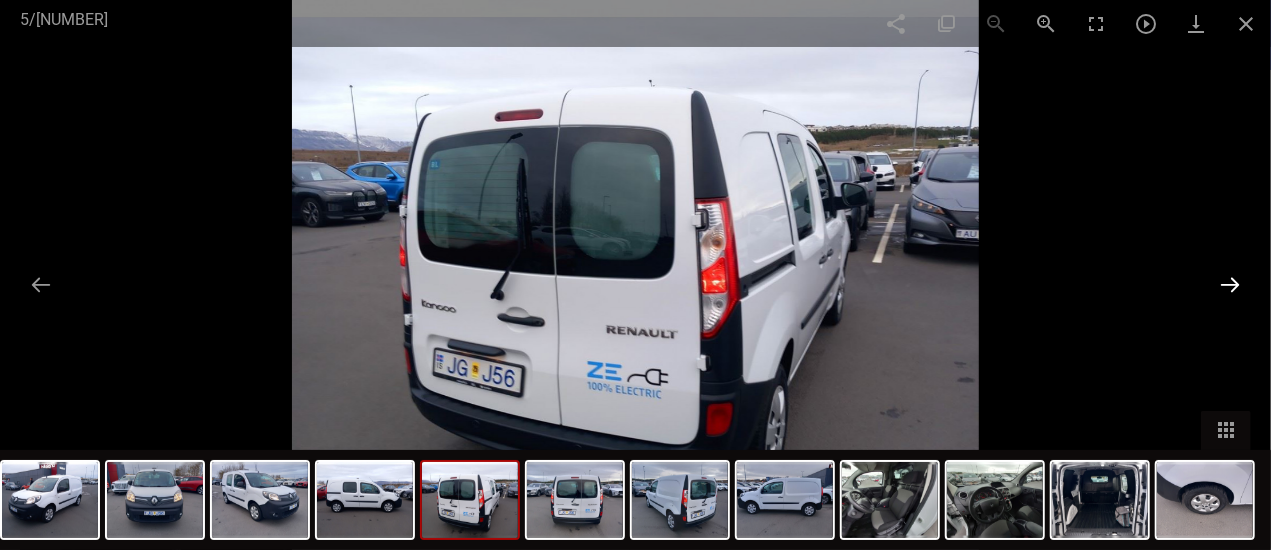 click at bounding box center (1230, 284) 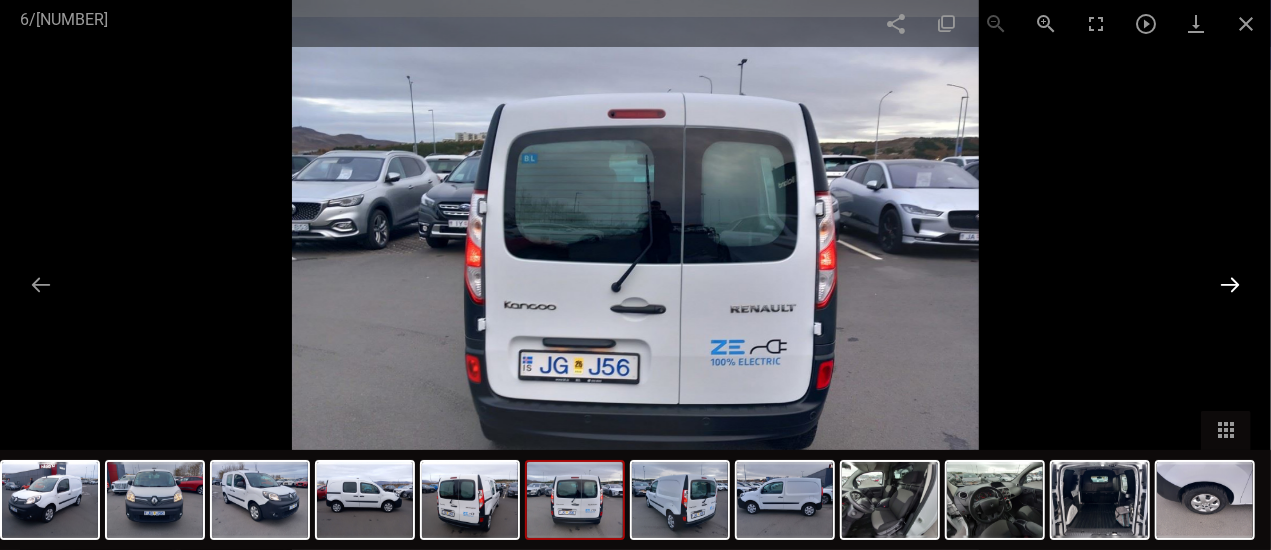 click at bounding box center (1230, 284) 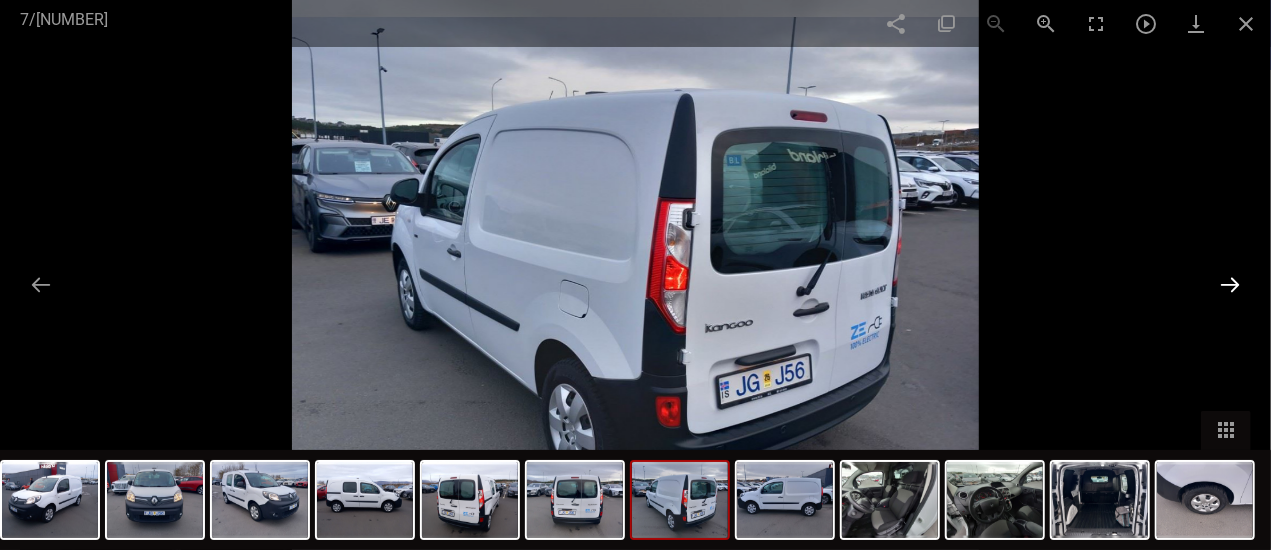 click at bounding box center (1230, 284) 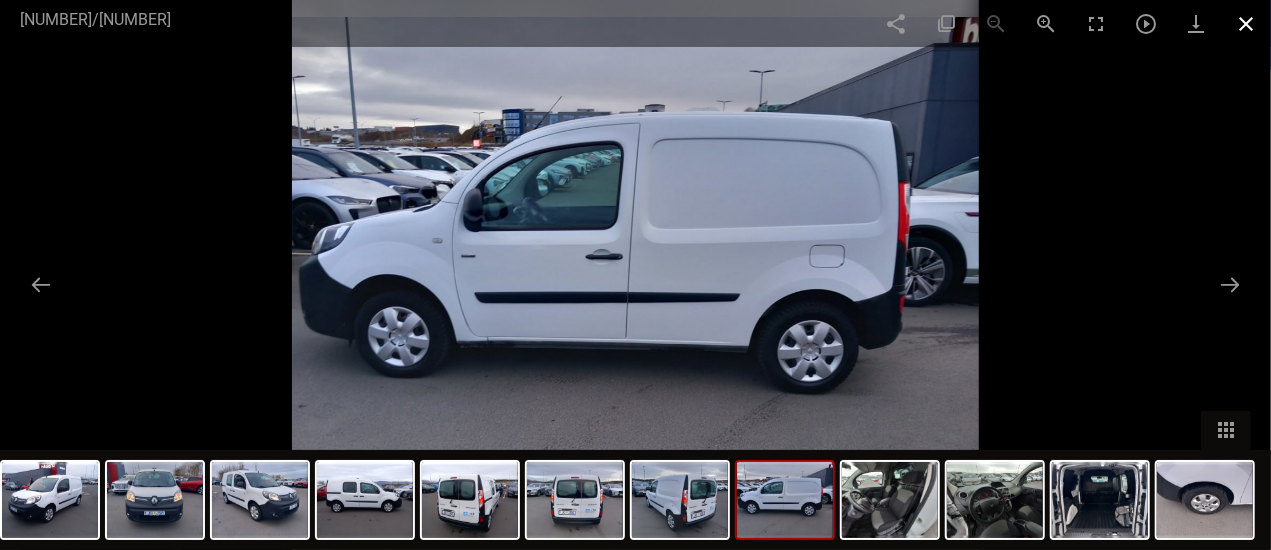 click at bounding box center [1246, 23] 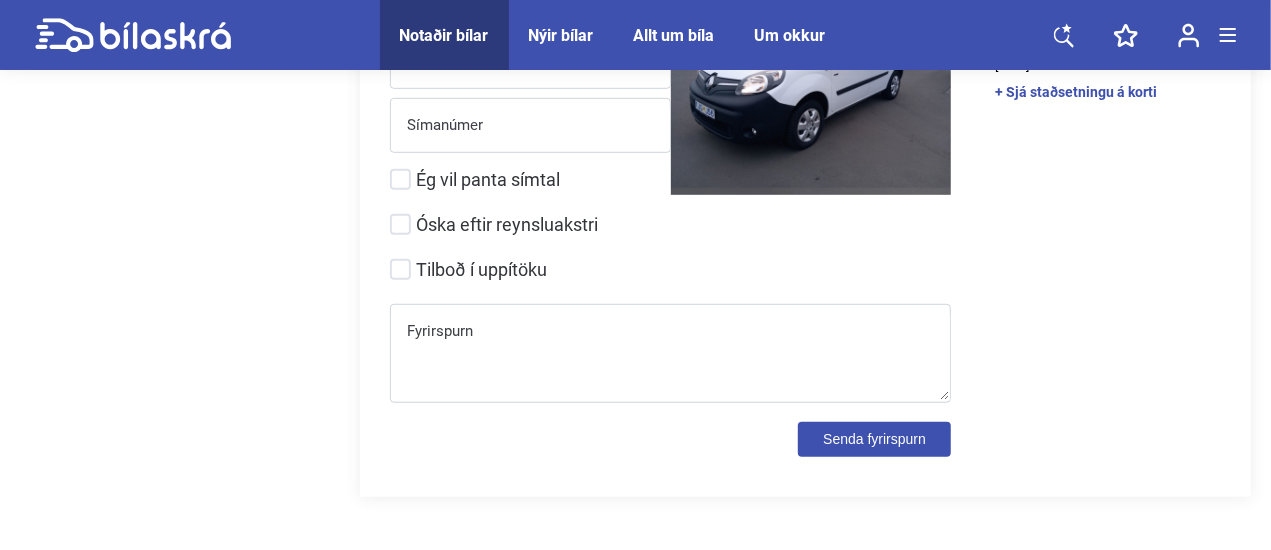scroll, scrollTop: 4400, scrollLeft: 0, axis: vertical 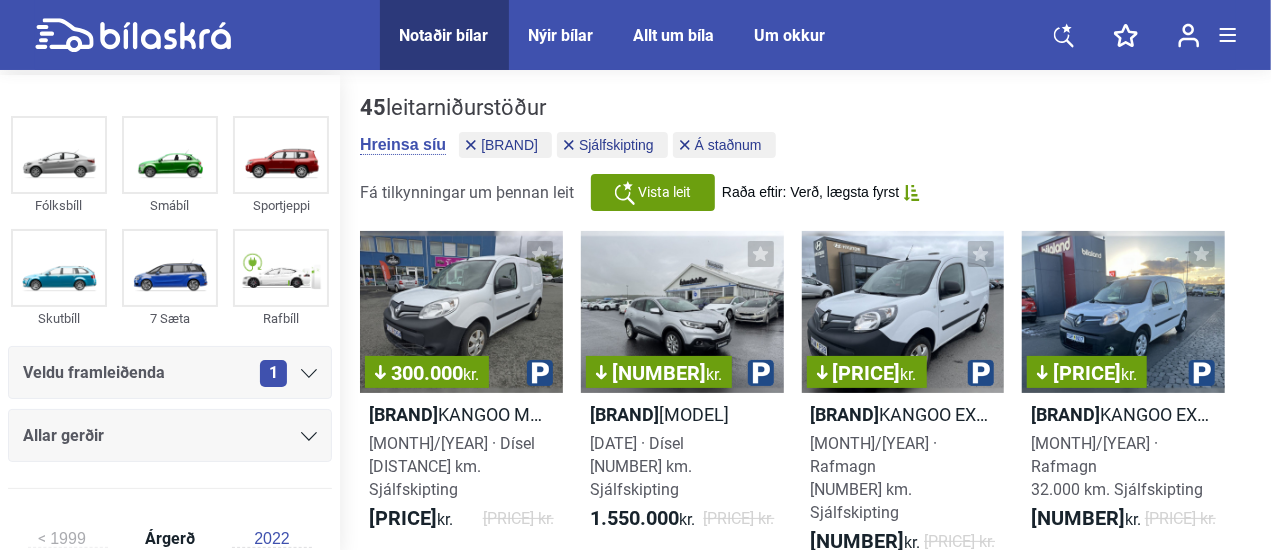 click on "Allar gerðir" at bounding box center [170, 436] 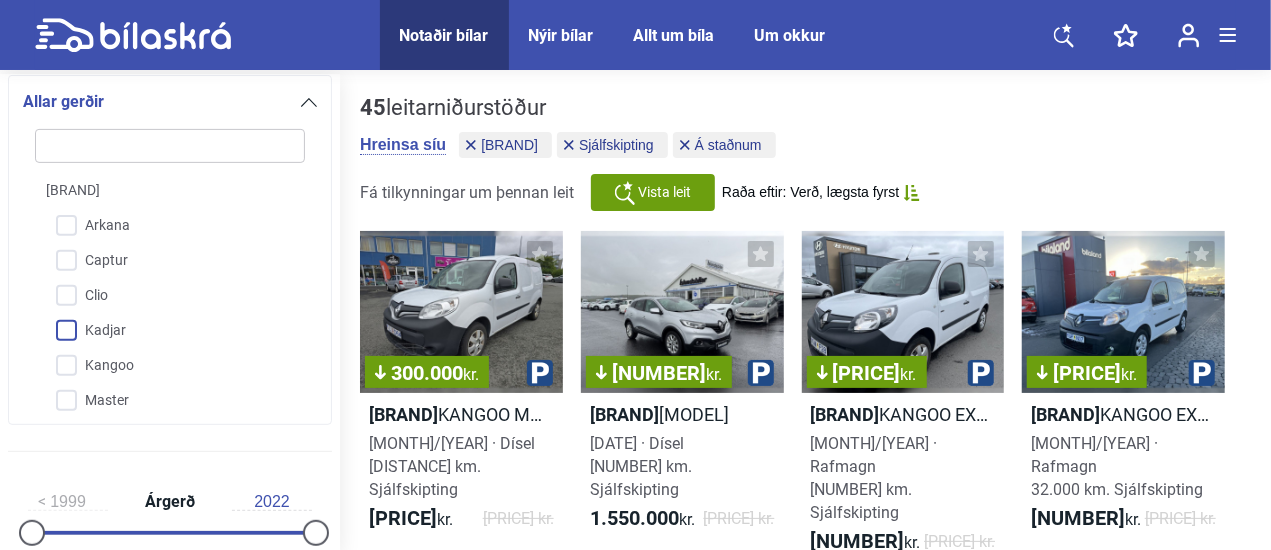scroll, scrollTop: 146, scrollLeft: 0, axis: vertical 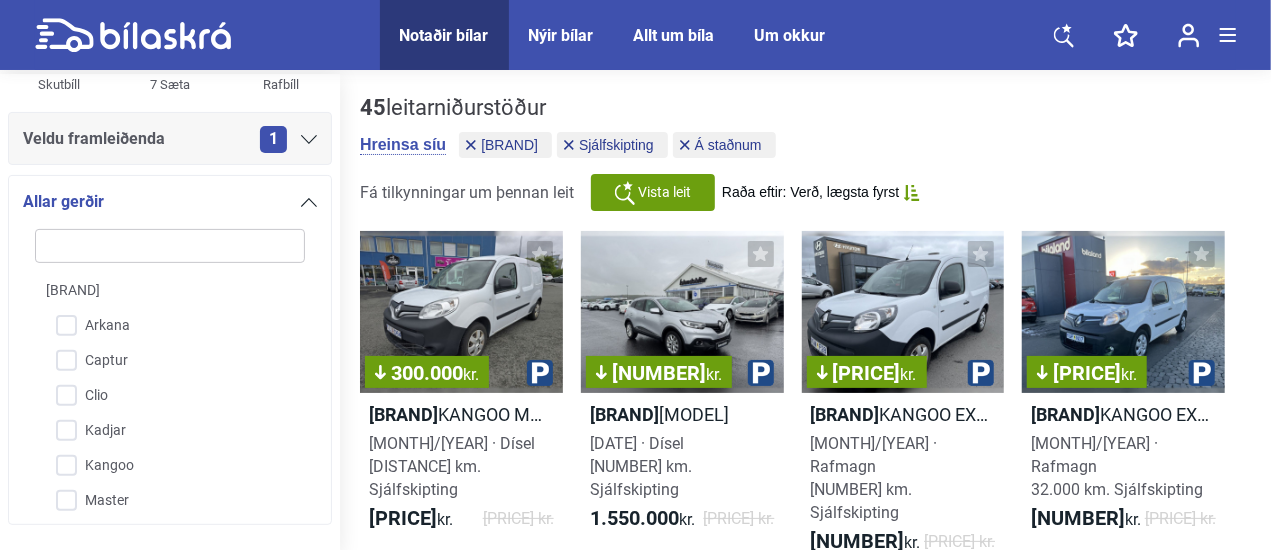 click on "1" at bounding box center [288, 139] 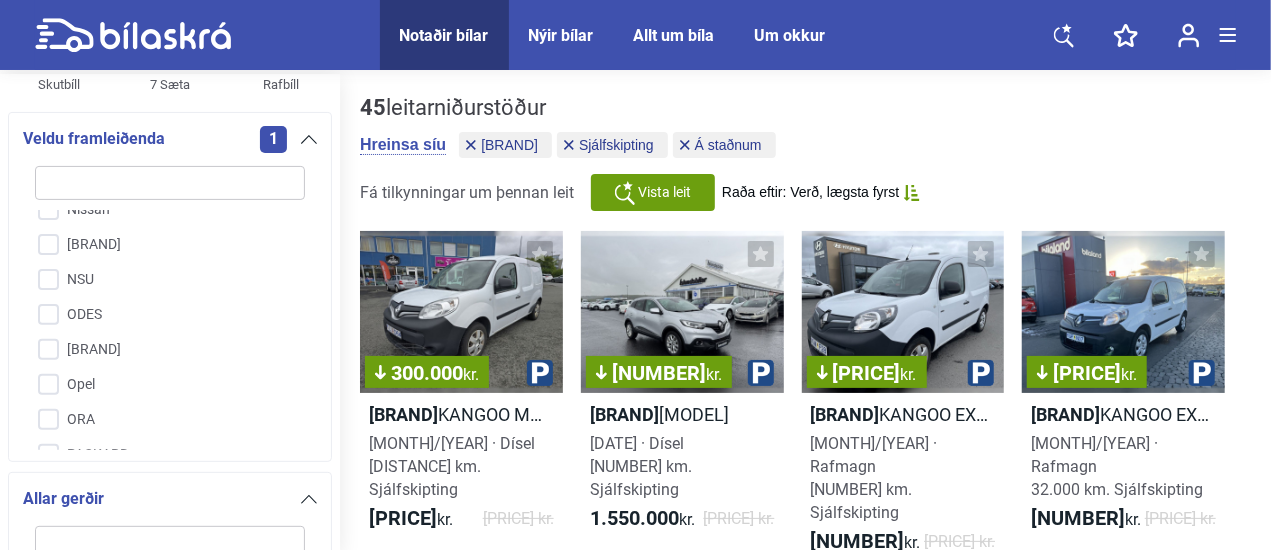 scroll, scrollTop: 3560, scrollLeft: 0, axis: vertical 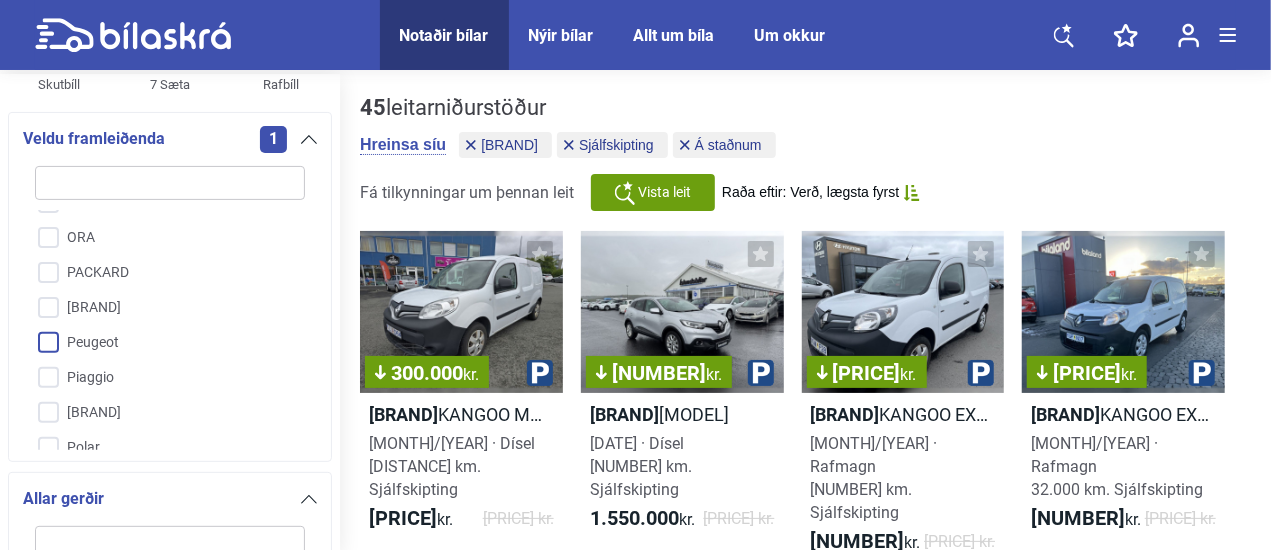 click on "Peugeot" at bounding box center (157, 343) 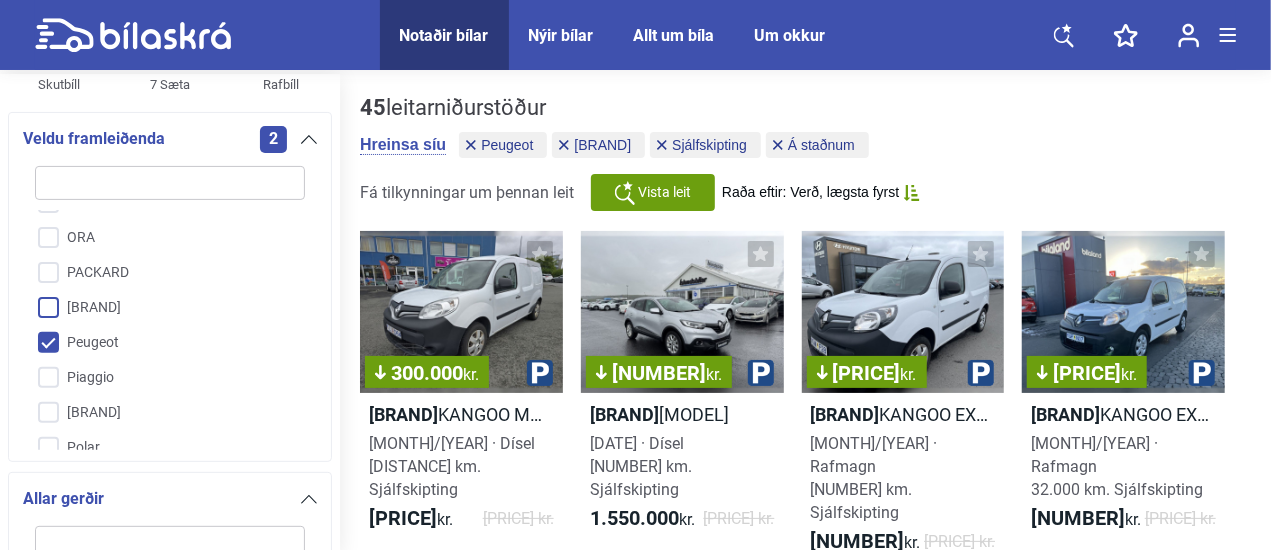 checkbox on "false" 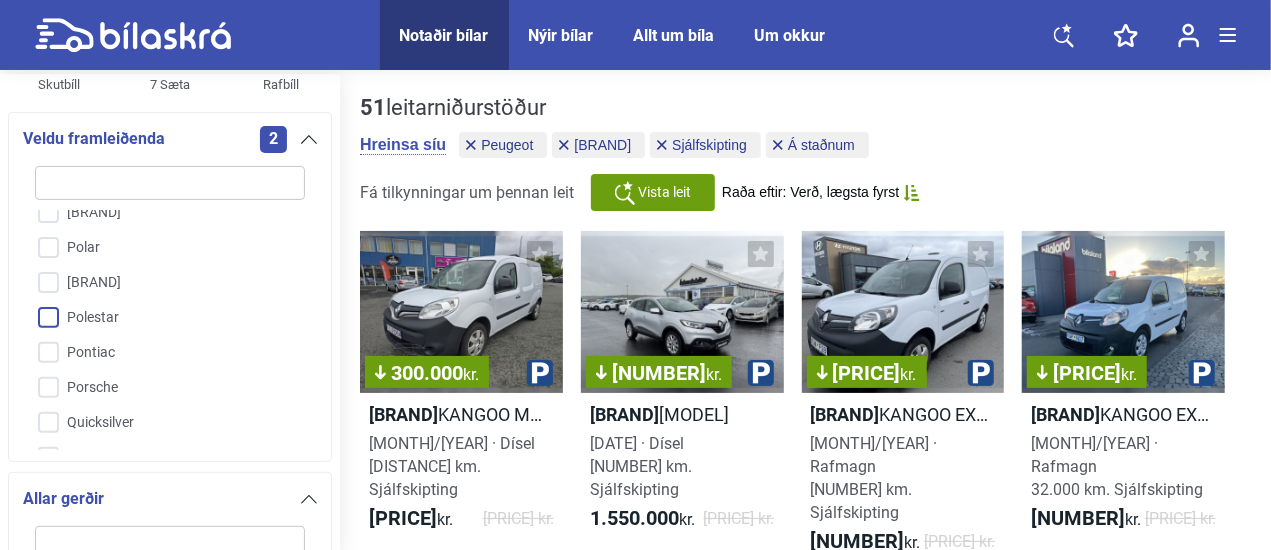 scroll, scrollTop: 3960, scrollLeft: 0, axis: vertical 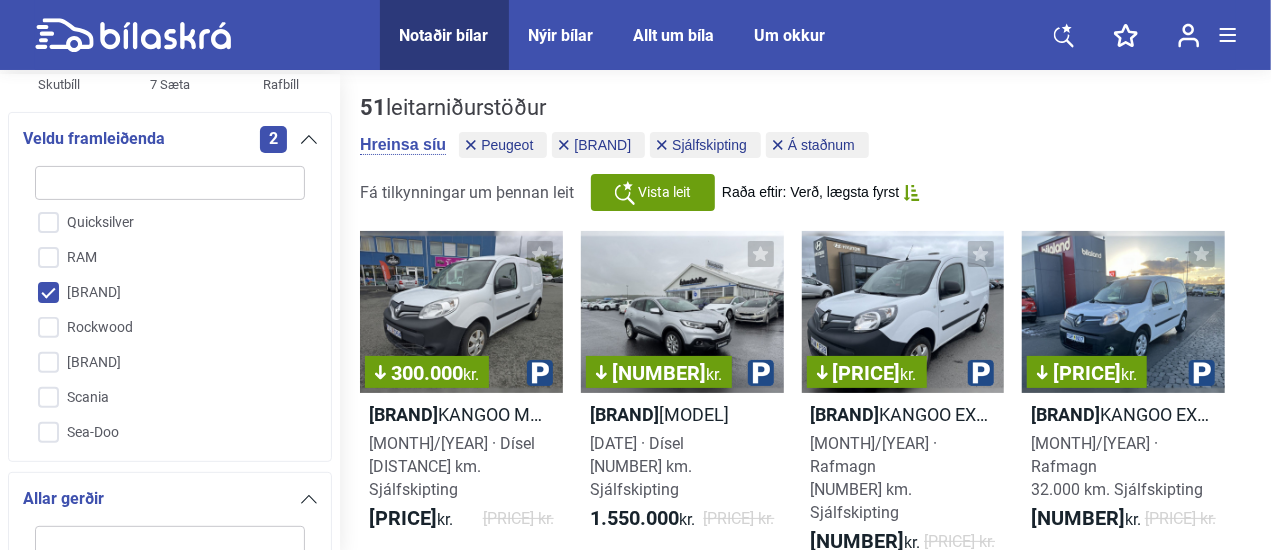 click on "[BRAND]" at bounding box center (157, 293) 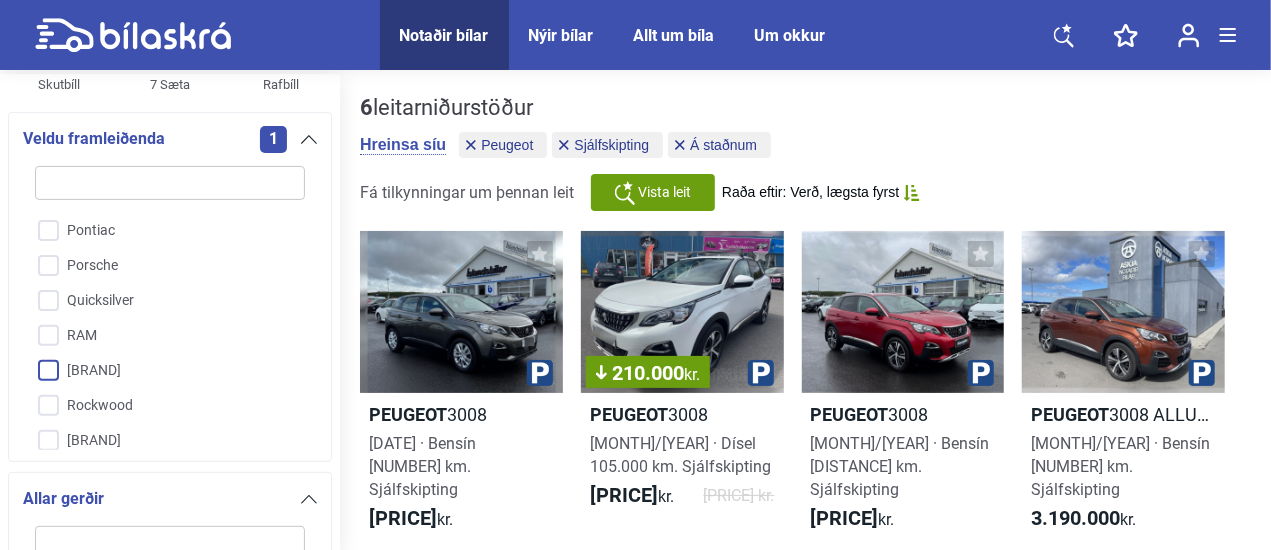 scroll, scrollTop: 3760, scrollLeft: 0, axis: vertical 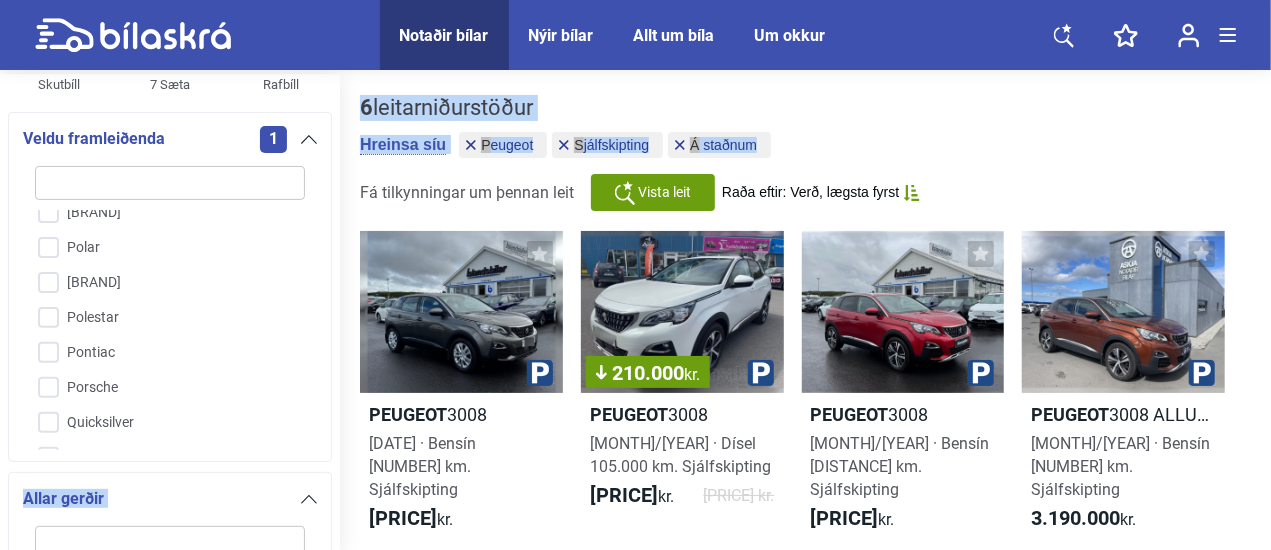 drag, startPoint x: 340, startPoint y: 205, endPoint x: 331, endPoint y: 257, distance: 52.773098 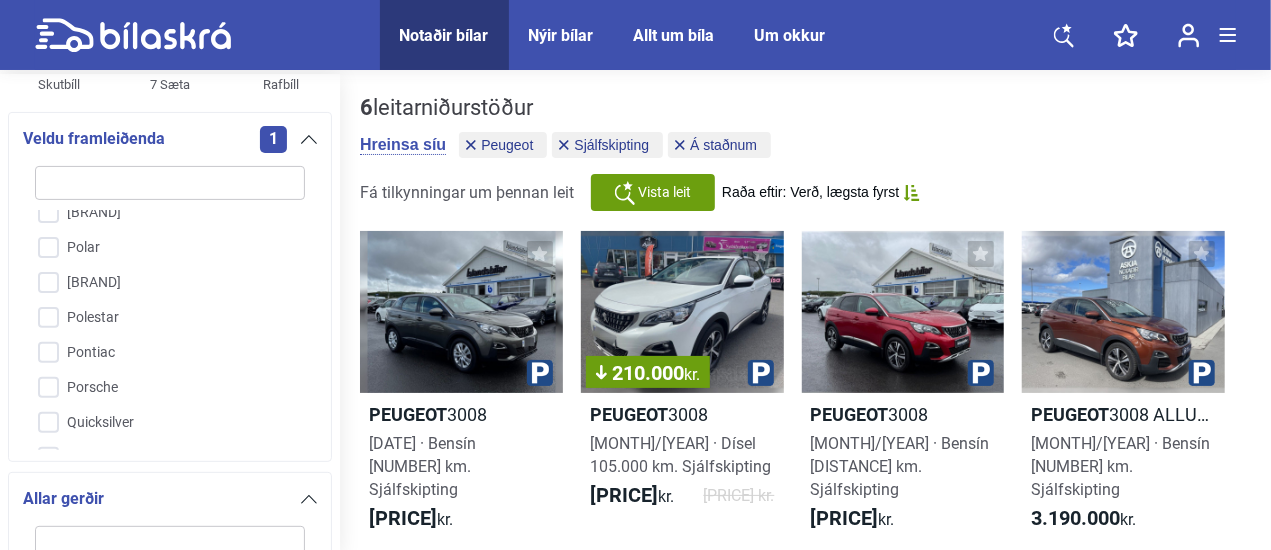 click on "6  leitarniðurstöður
Hreinsa síu Peugeot Sjálfskipting Á staðnum Fá tilkynningar um þennan leit Vista leit Raða eftir: Verð, lægsta fyrst Peugeot
3008
[MONTH]/[YEAR] · Bensín [NUMBER] km. Sjálfskipting [NUMBER]
kr.
[NUMBER]
kr. Peugeot
3008
[MONTH]/[YEAR] · Dísel [NUMBER] km. Sjálfskipting [NUMBER]
kr.
[NUMBER] kr.
Peugeot
3008
[MONTH]/[YEAR] · Bensín [NUMBER] km. Sjálfskipting [NUMBER]
kr.
Peugeot
3008 ALLURE
[MONTH]/[YEAR] · Bensín [NUMBER] km. Sjálfskipting [NUMBER]
kr.
Peugeot
5008 ALLURE
[MONTH]/[YEAR] · Bensín [NUMBER] km. Sjálfskipting [NUMBER]
kr.
Peugeot
5008 ALLURE
[MONTH]/[YEAR] · Dísel [NUMBER] km. Sjálfskipting [NUMBER]
kr.
Load More" at bounding box center [805, 511] 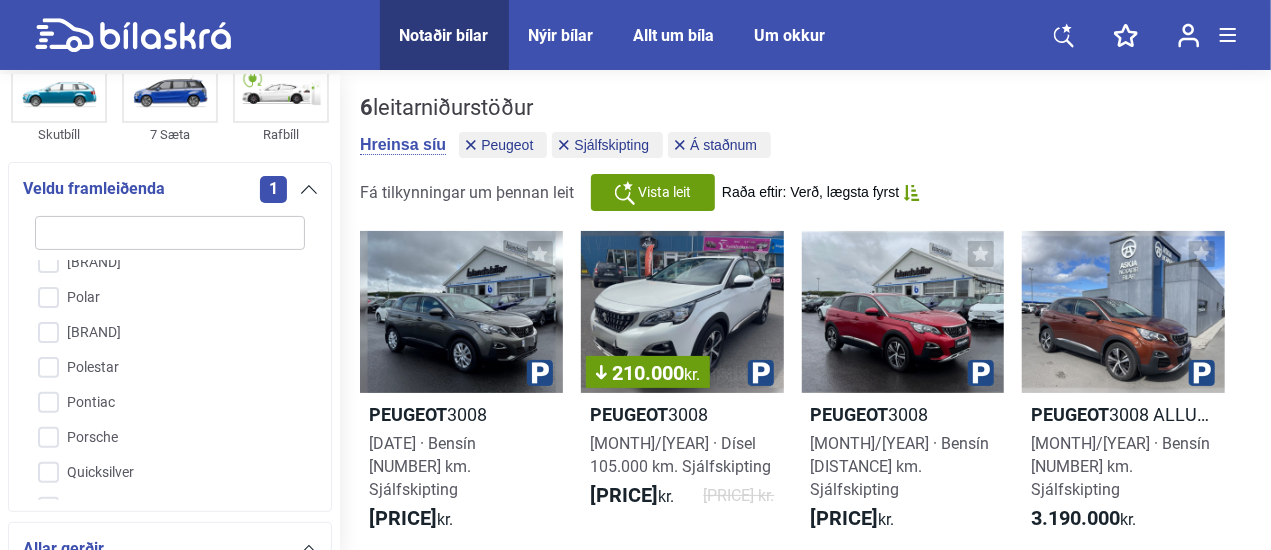 scroll, scrollTop: 0, scrollLeft: 0, axis: both 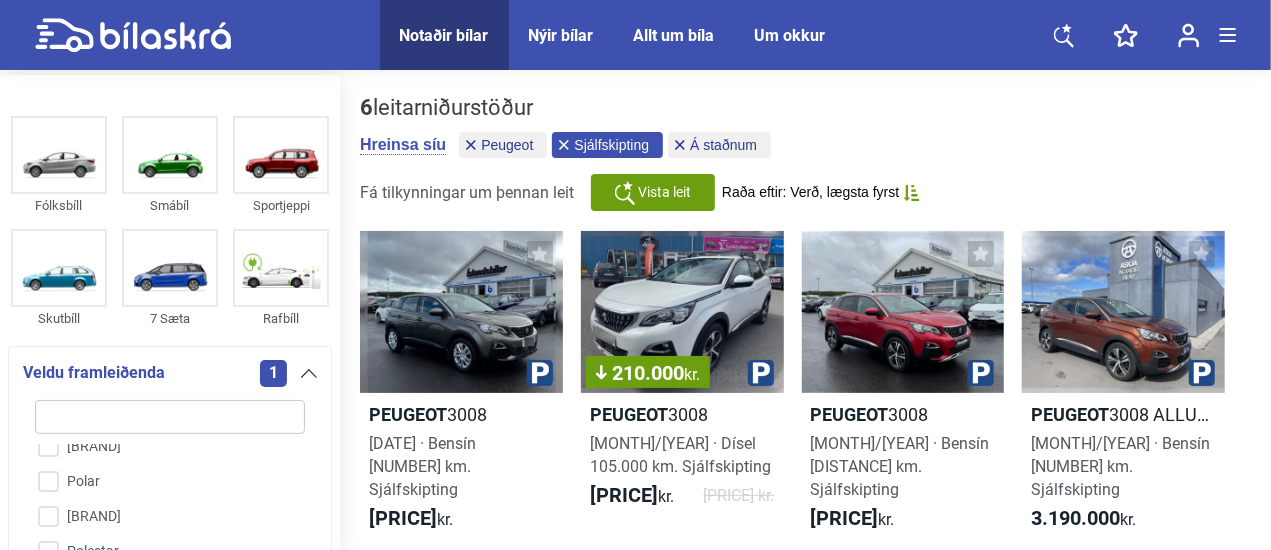 click 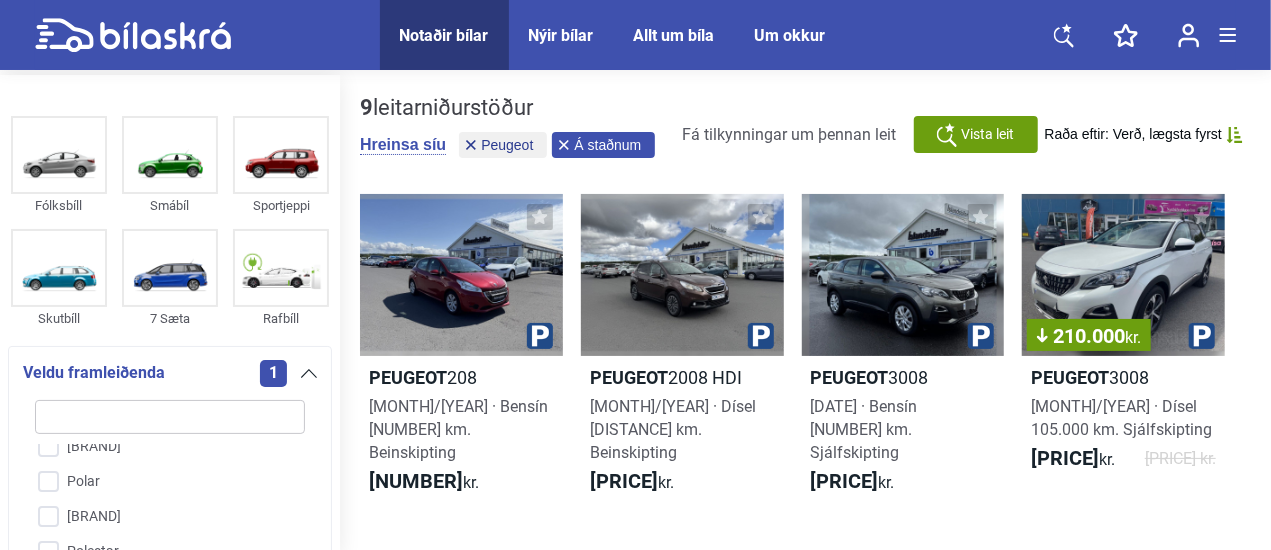 click on "Á staðnum" at bounding box center (603, 145) 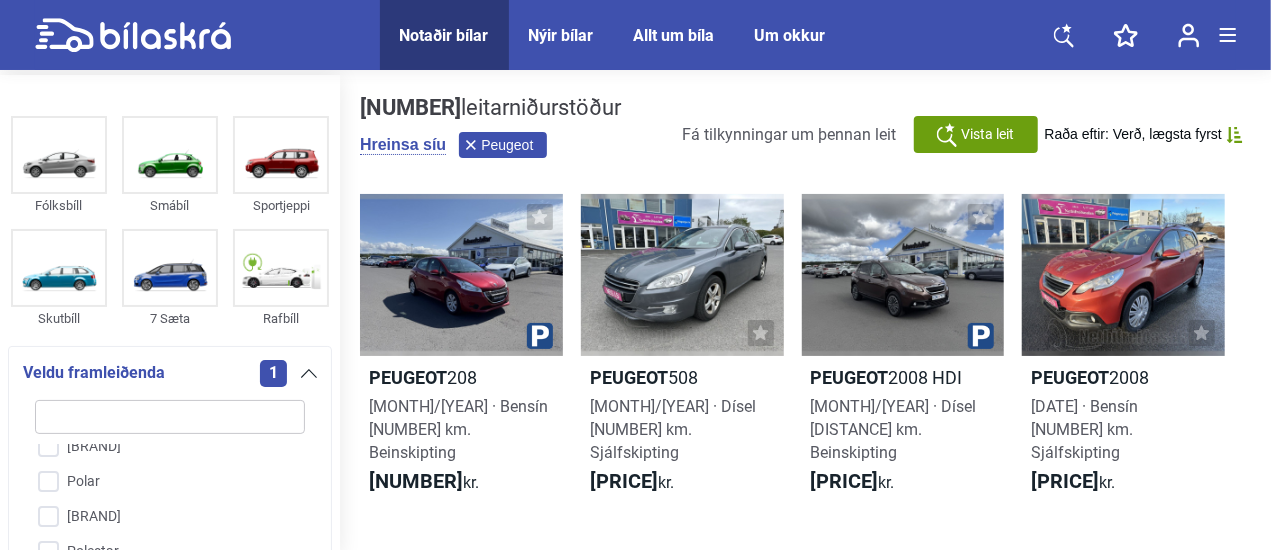 click 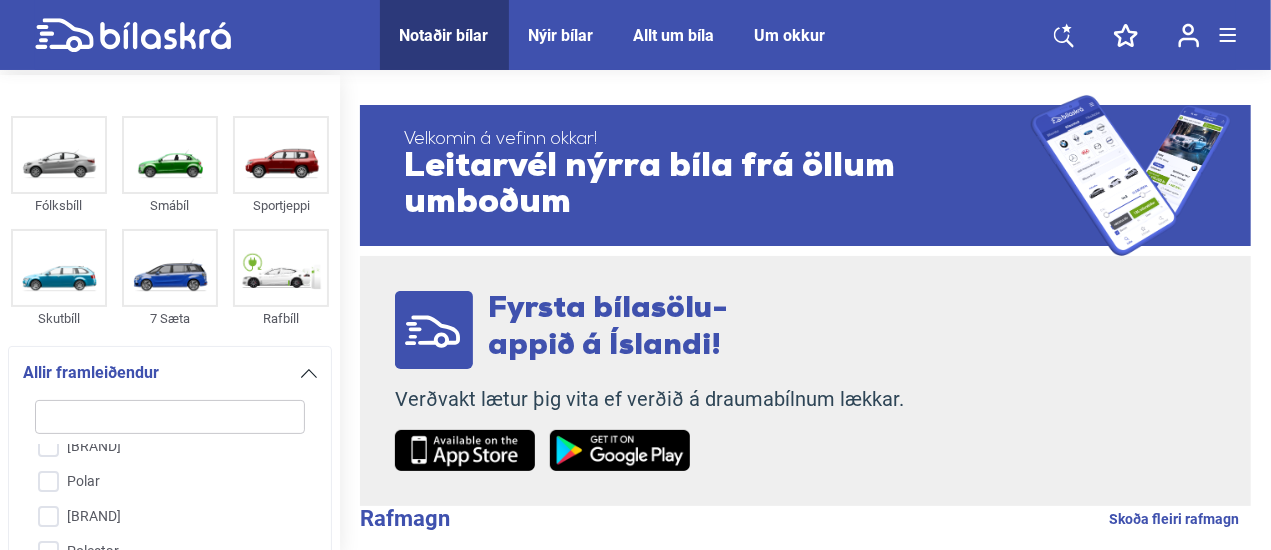 scroll, scrollTop: 100, scrollLeft: 0, axis: vertical 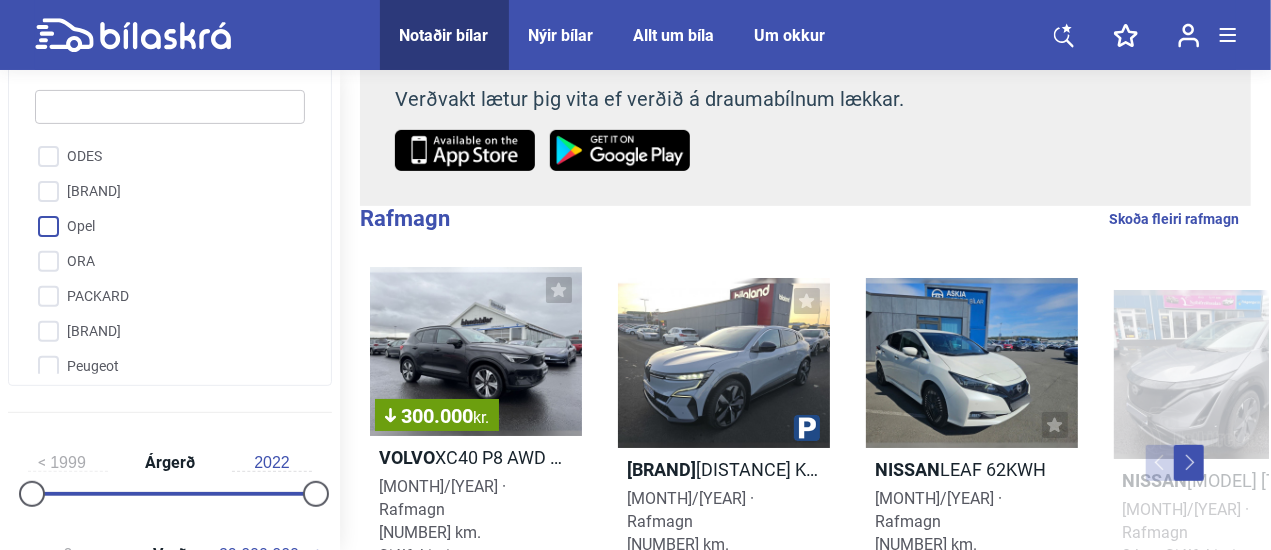 click on "Opel" at bounding box center [157, 227] 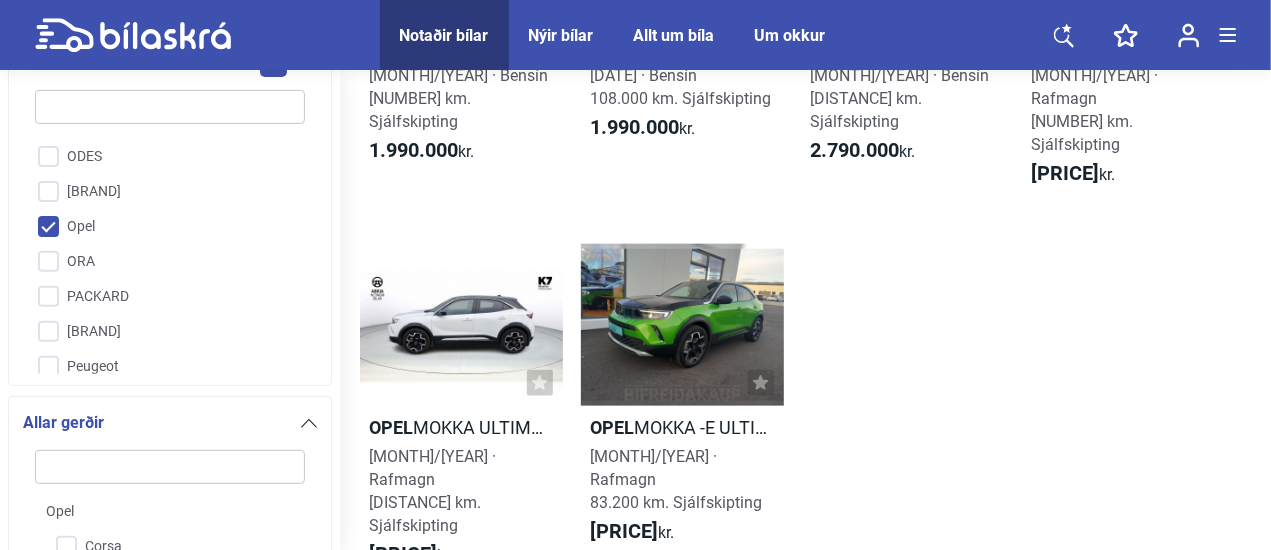 scroll, scrollTop: 1200, scrollLeft: 0, axis: vertical 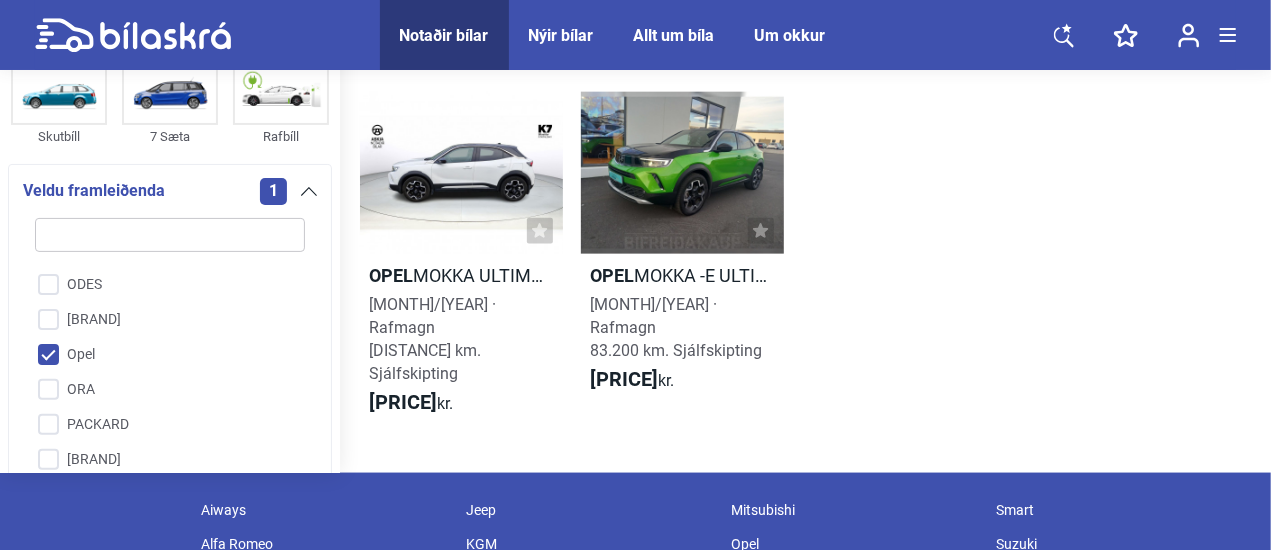 click on "Opel" at bounding box center [157, 355] 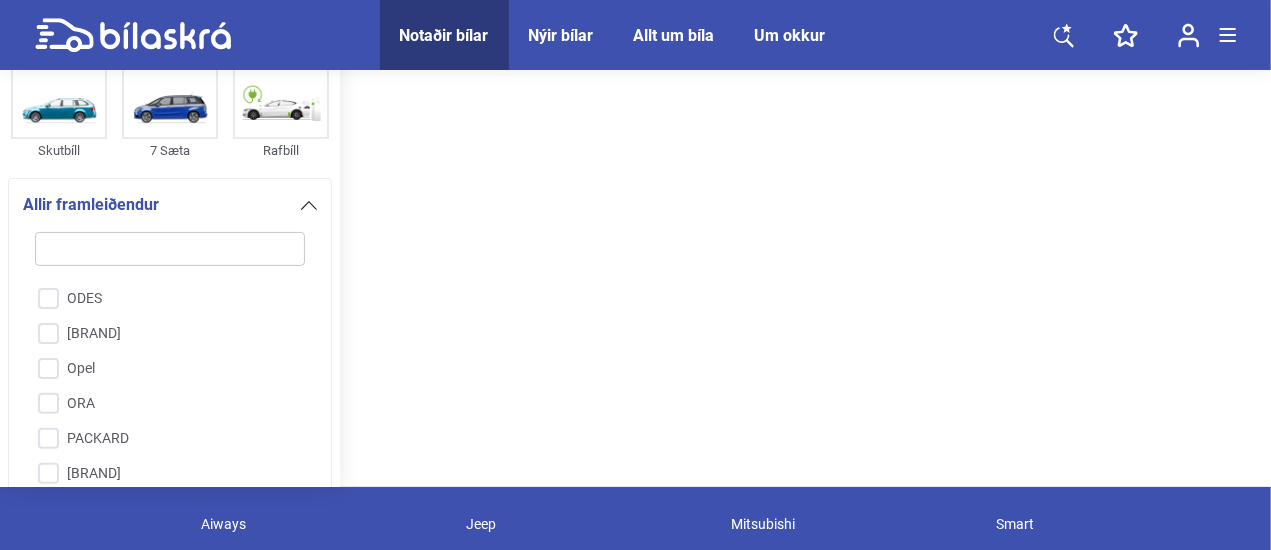 scroll, scrollTop: 0, scrollLeft: 0, axis: both 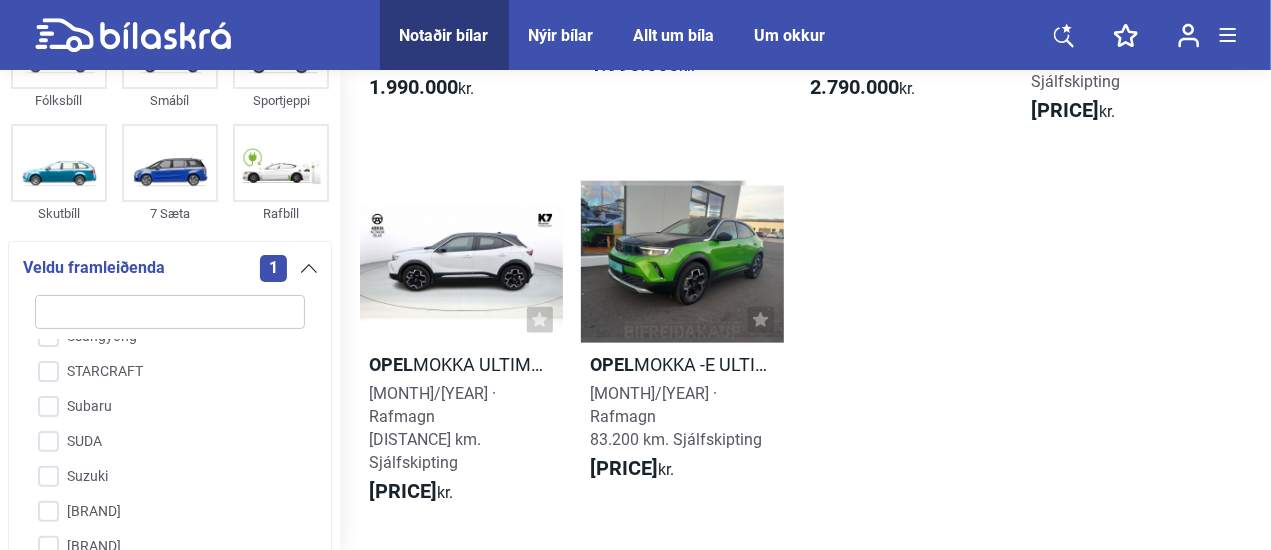 checkbox on "false" 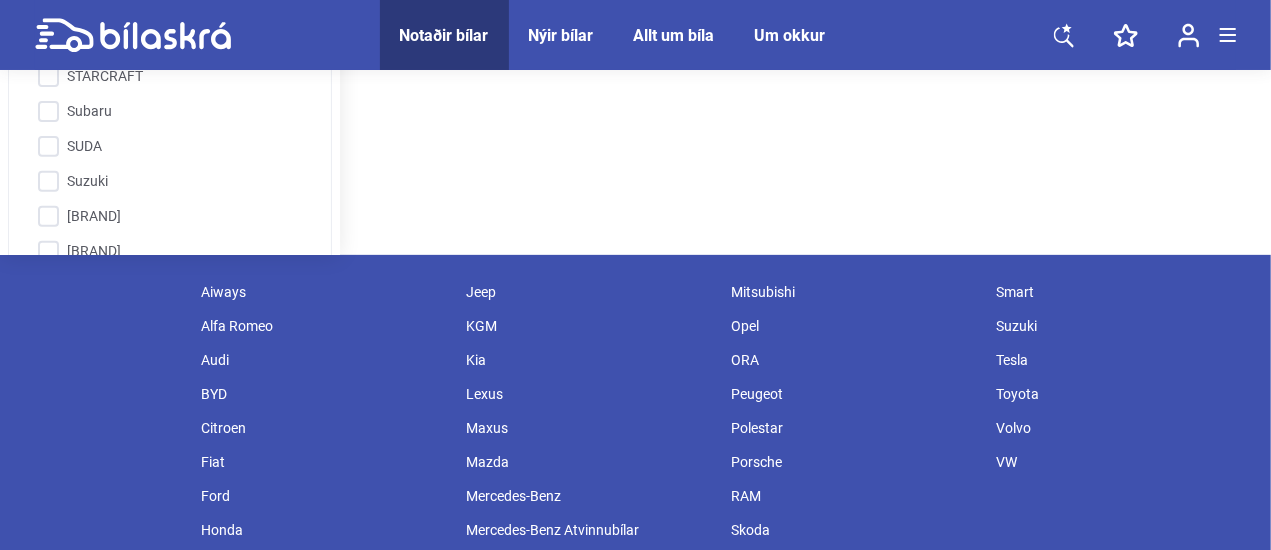 checkbox on "true" 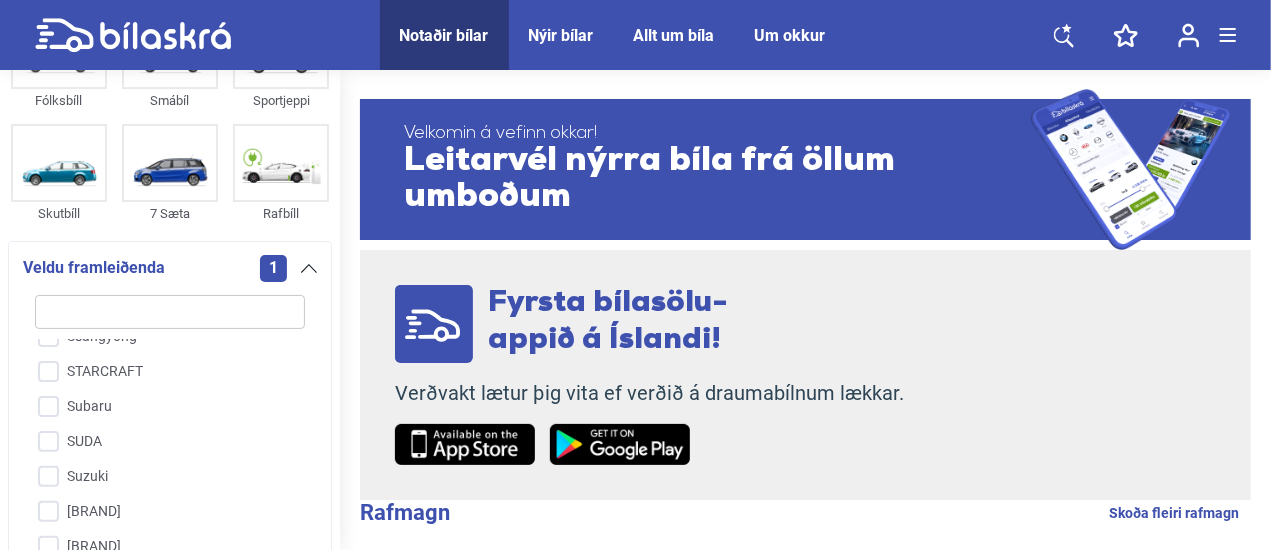 scroll, scrollTop: 0, scrollLeft: 0, axis: both 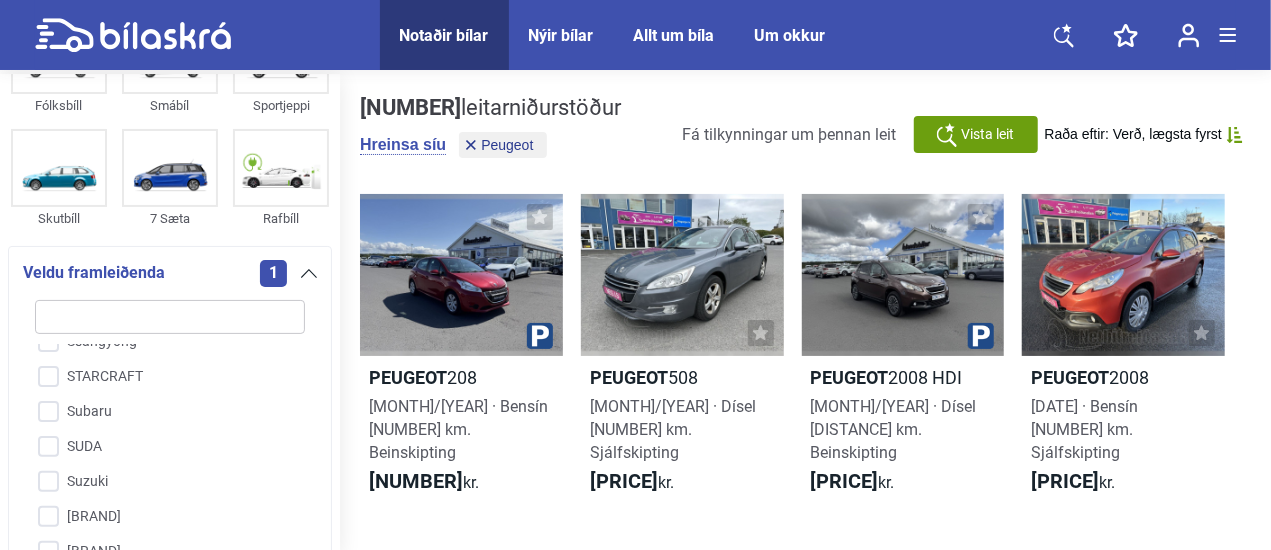 checkbox on "true" 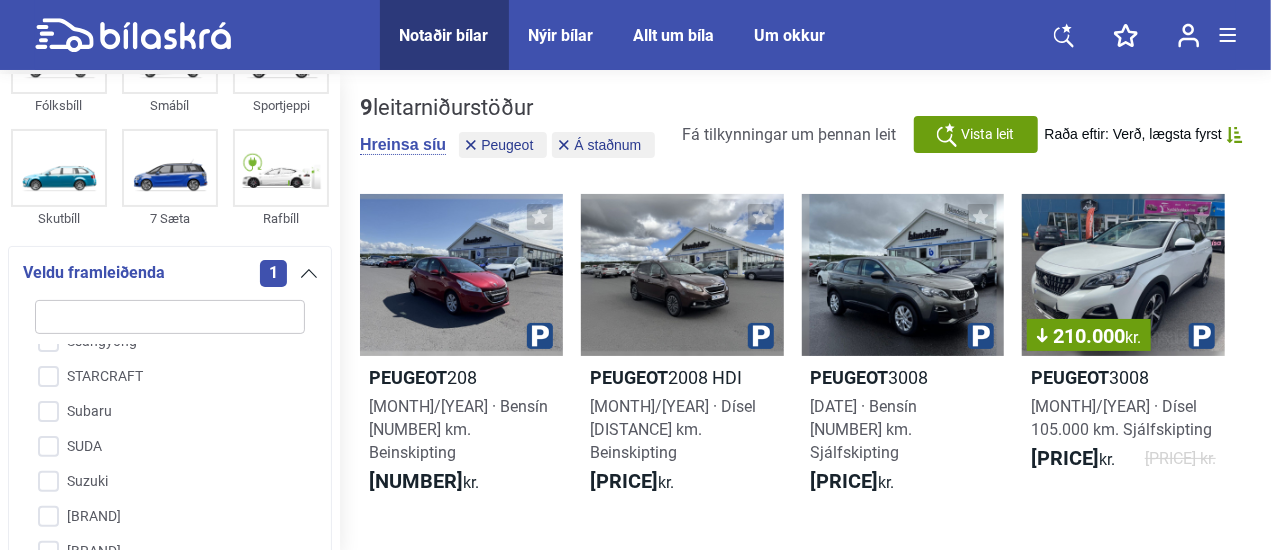 checkbox on "true" 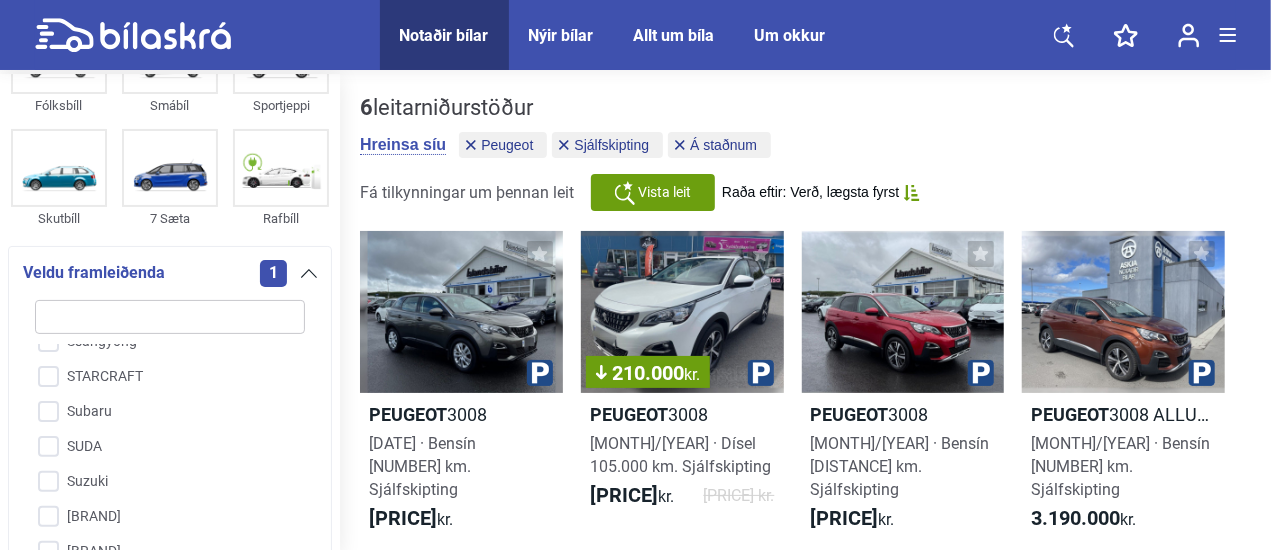 checkbox on "true" 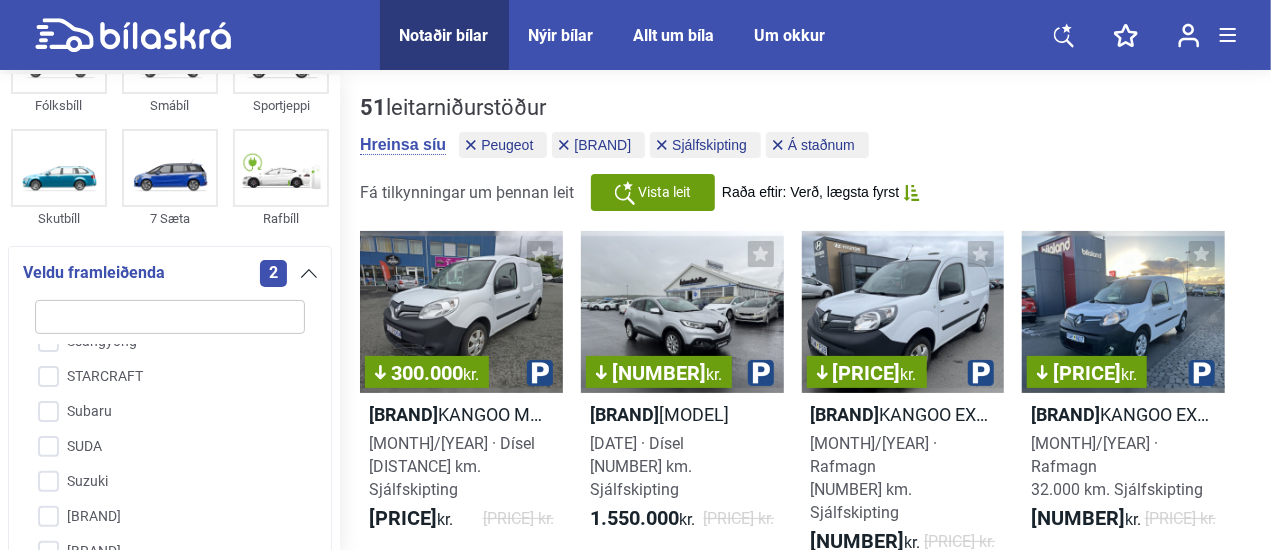 checkbox on "false" 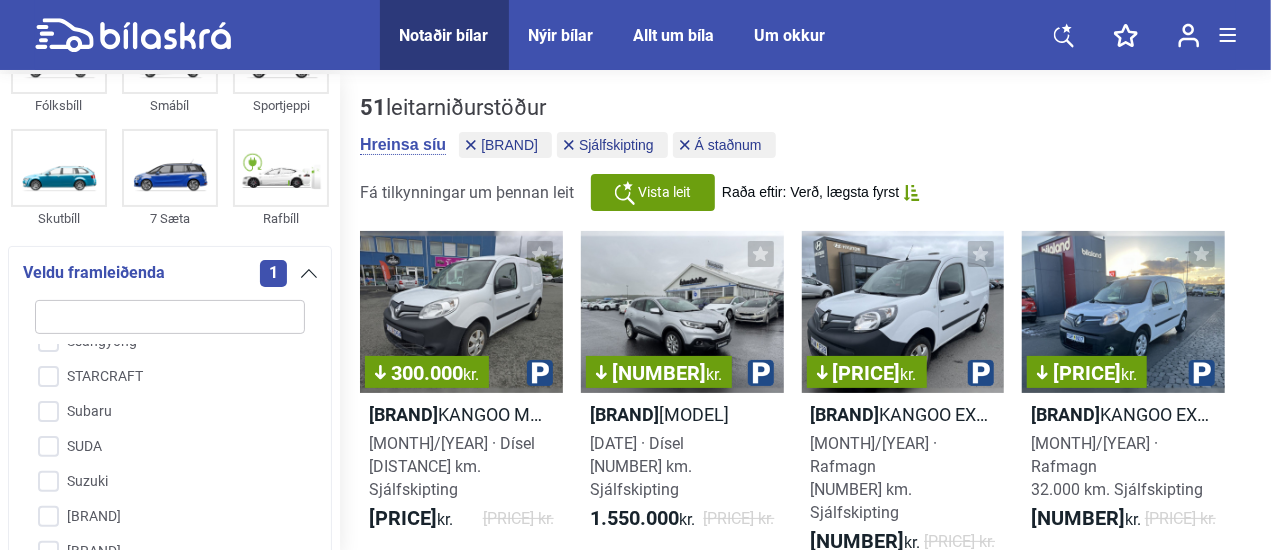checkbox on "false" 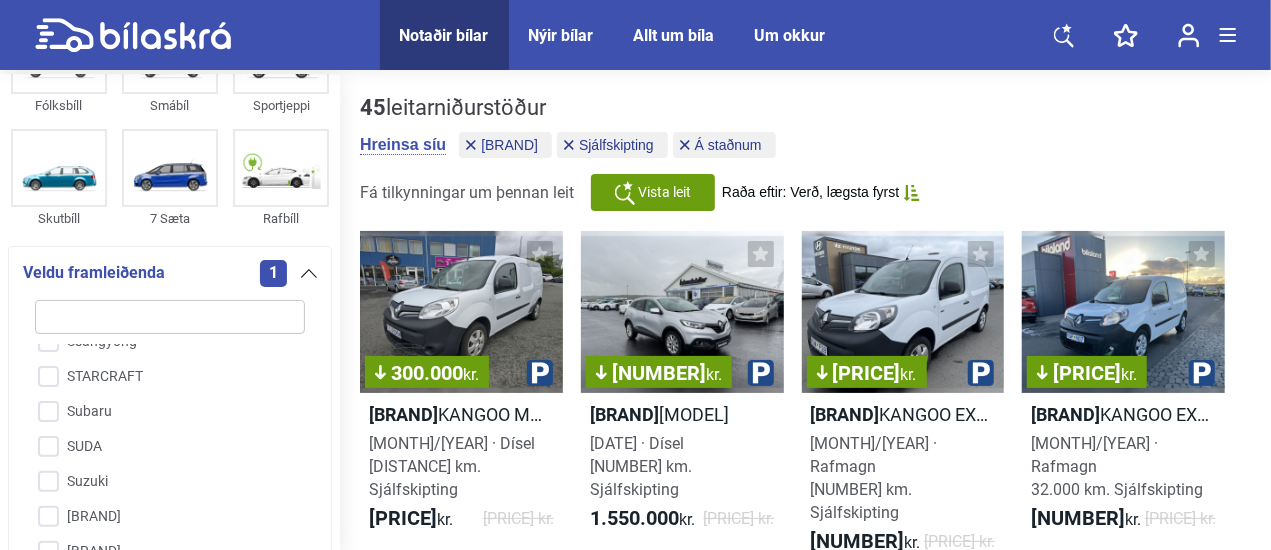 checkbox on "false" 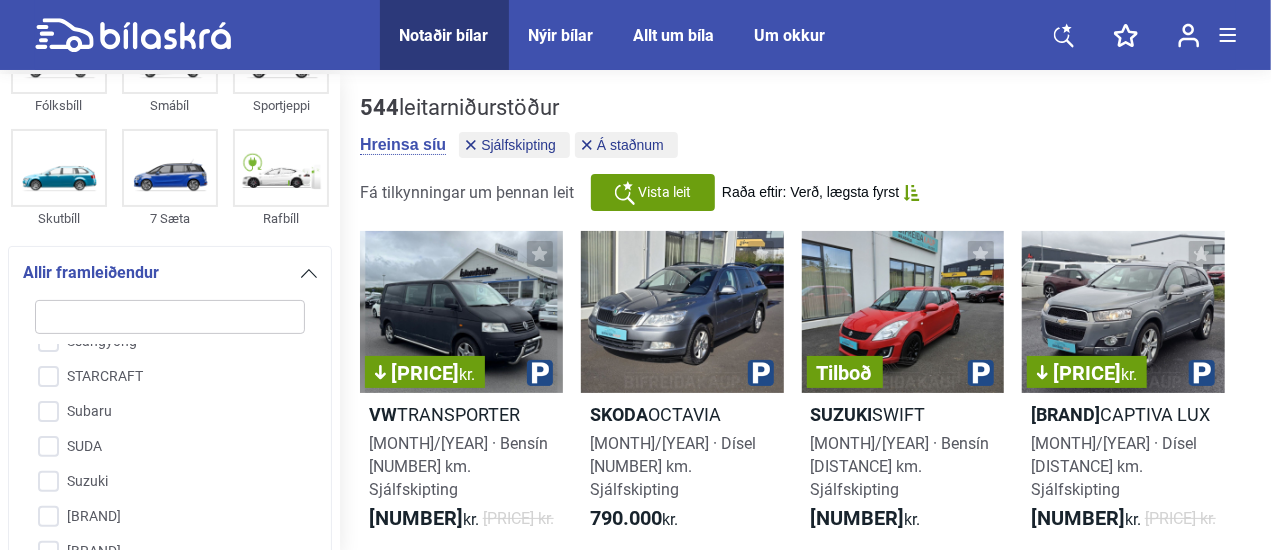 checkbox on "true" 